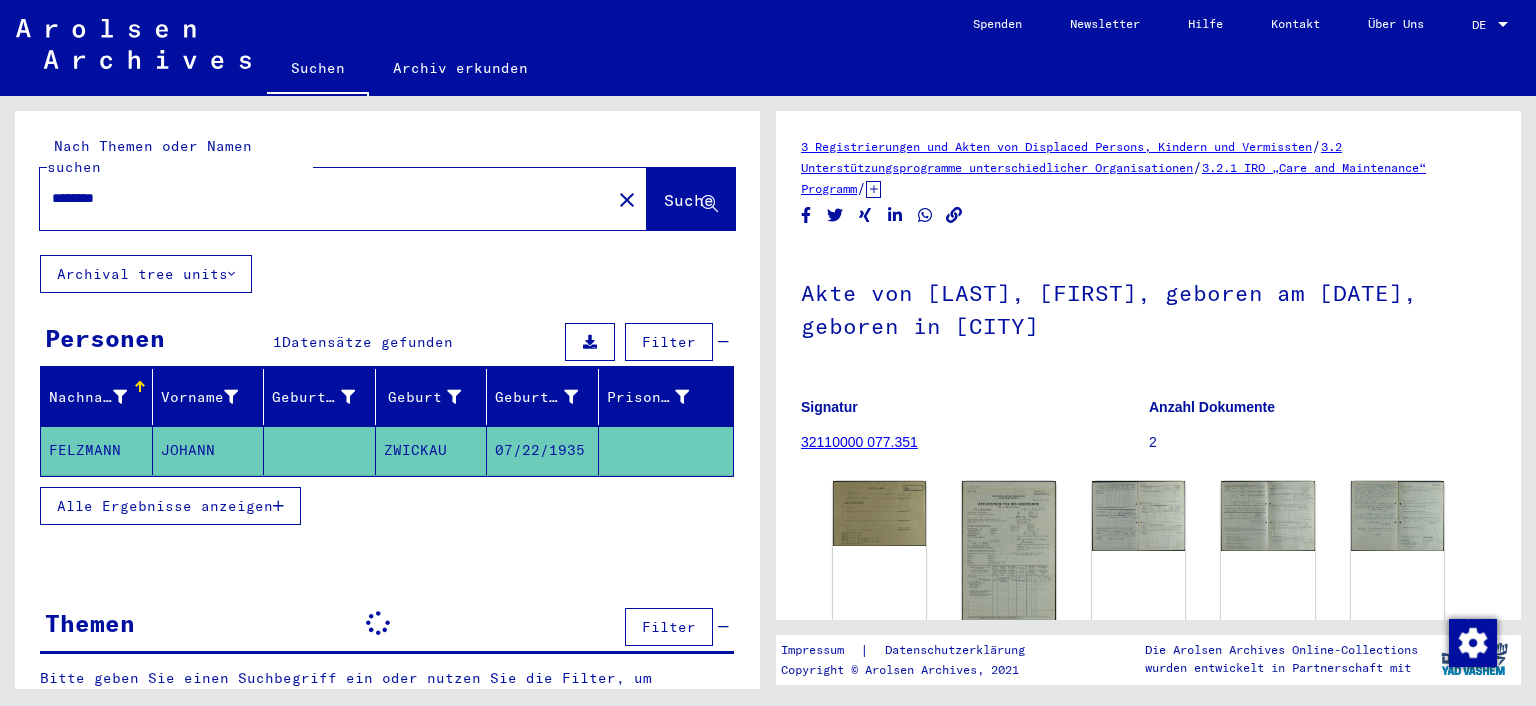 scroll, scrollTop: 0, scrollLeft: 0, axis: both 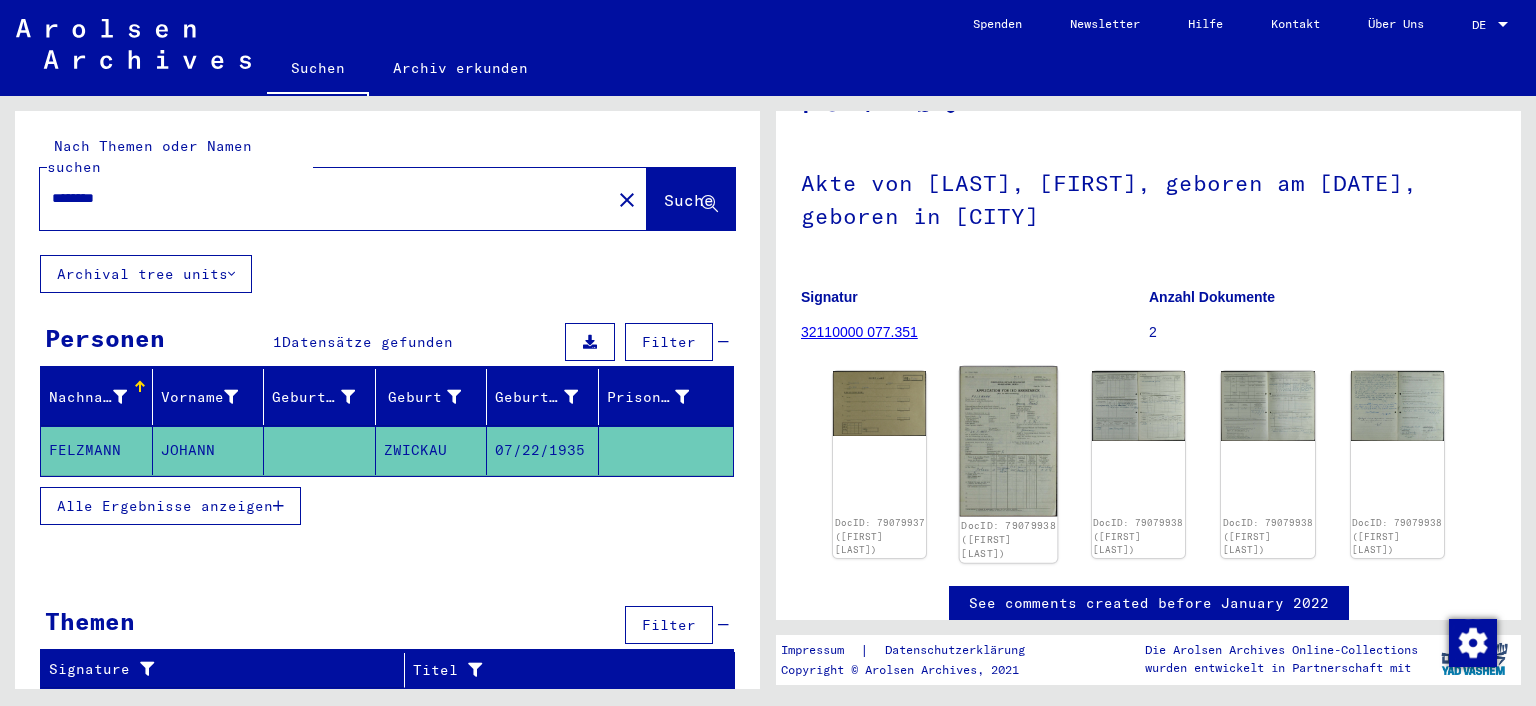 click 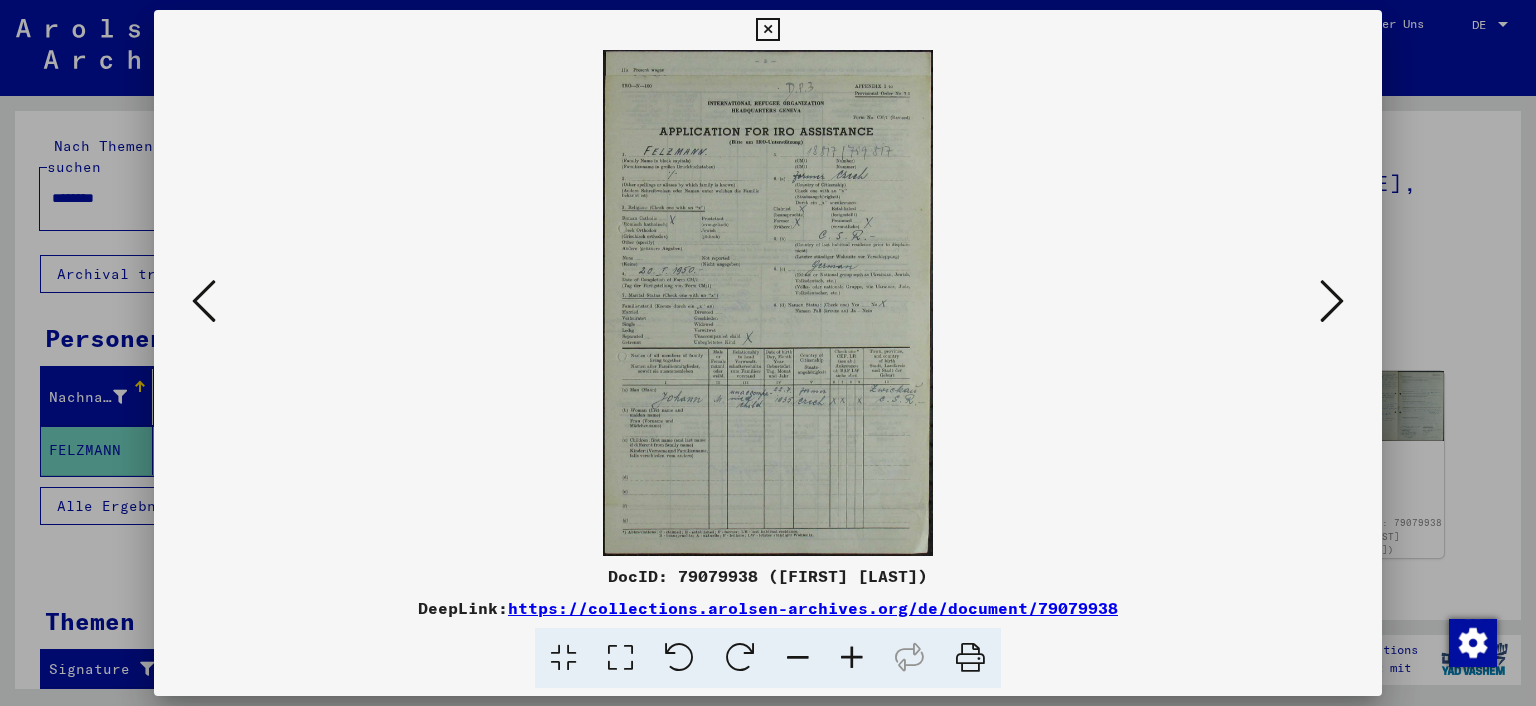 click at bounding box center (1332, 301) 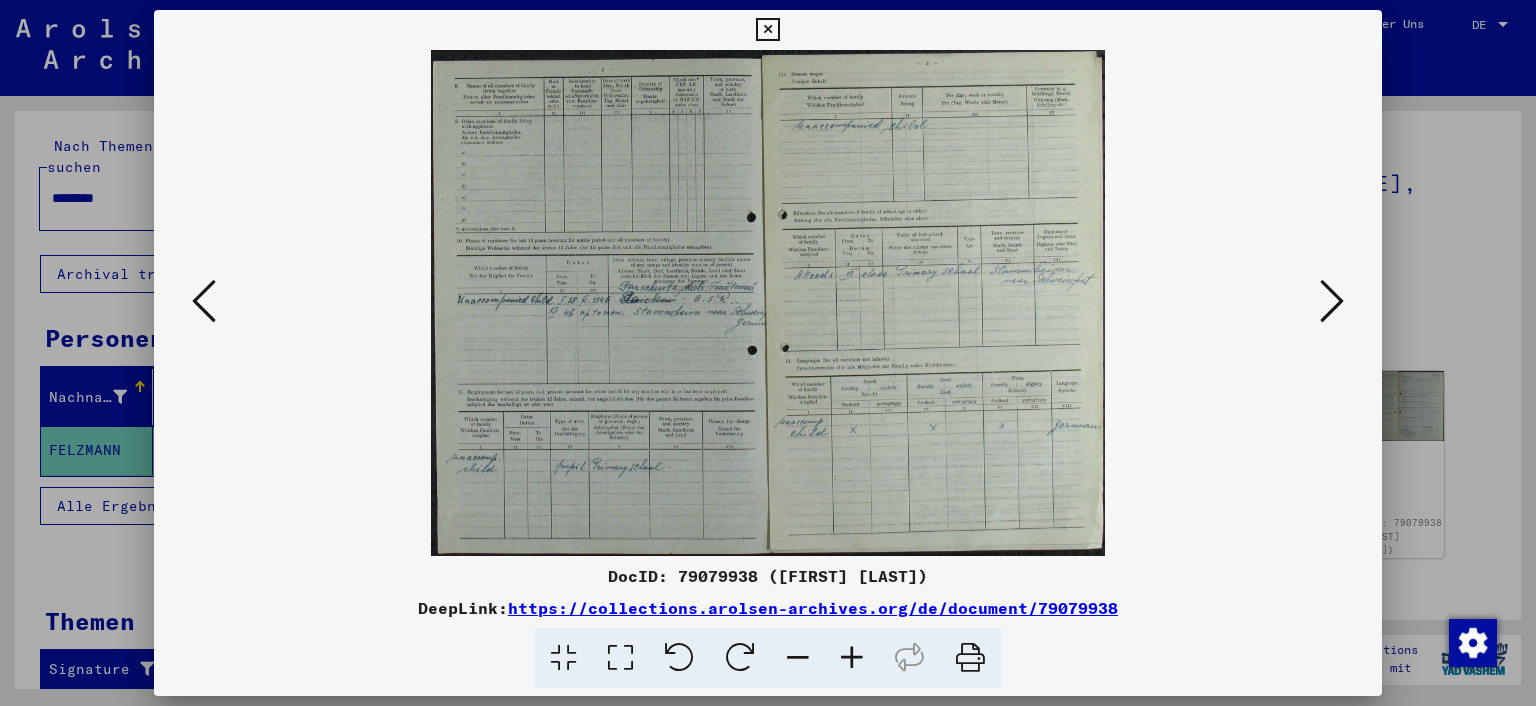 click at bounding box center [204, 301] 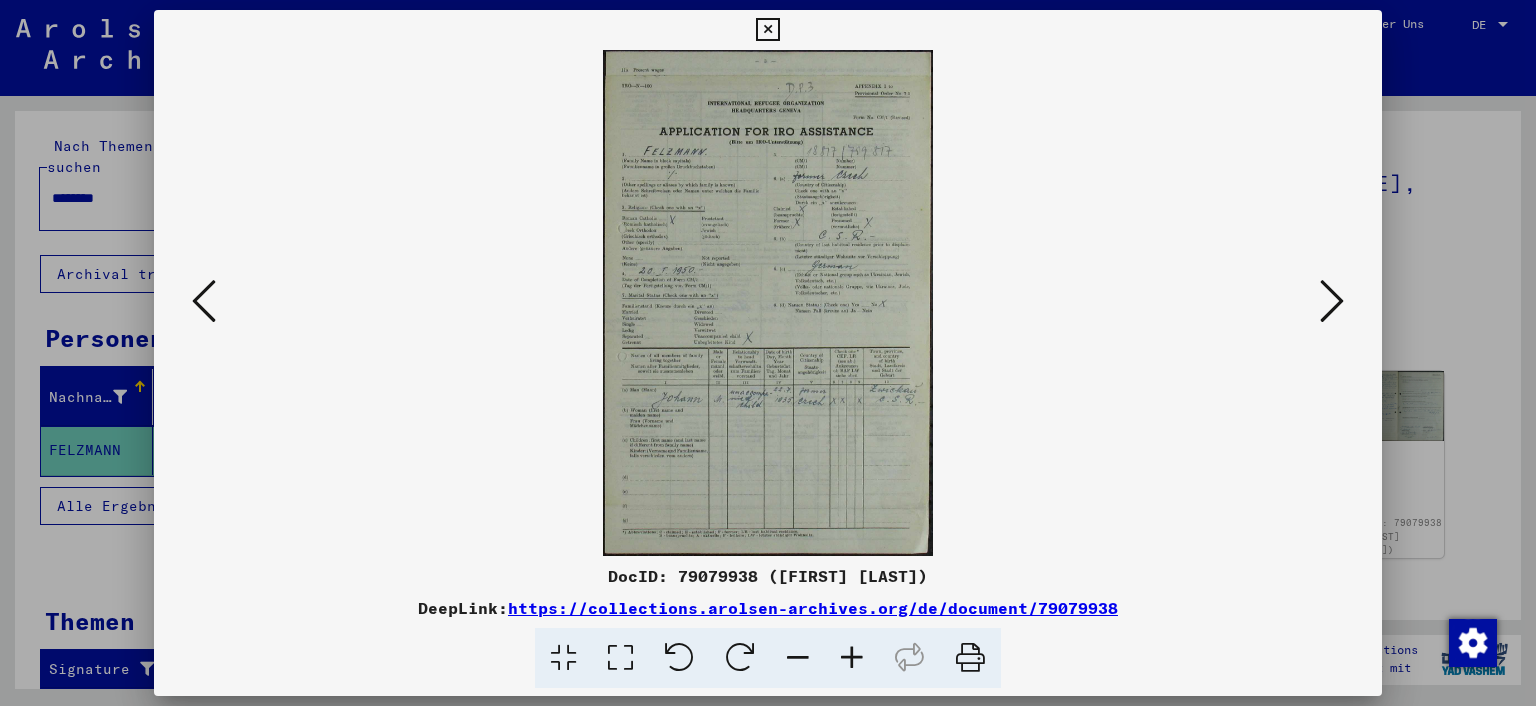 click at bounding box center [852, 658] 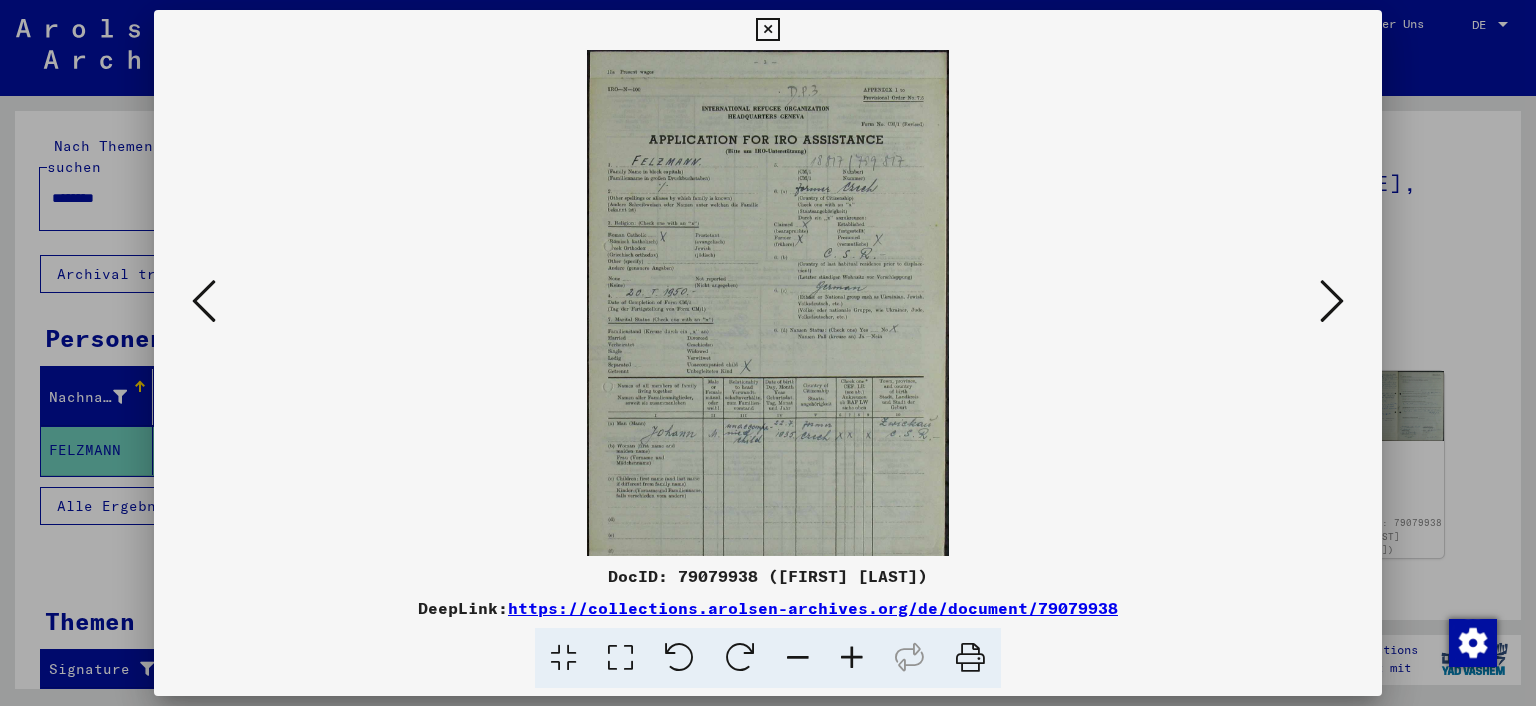 click at bounding box center [852, 658] 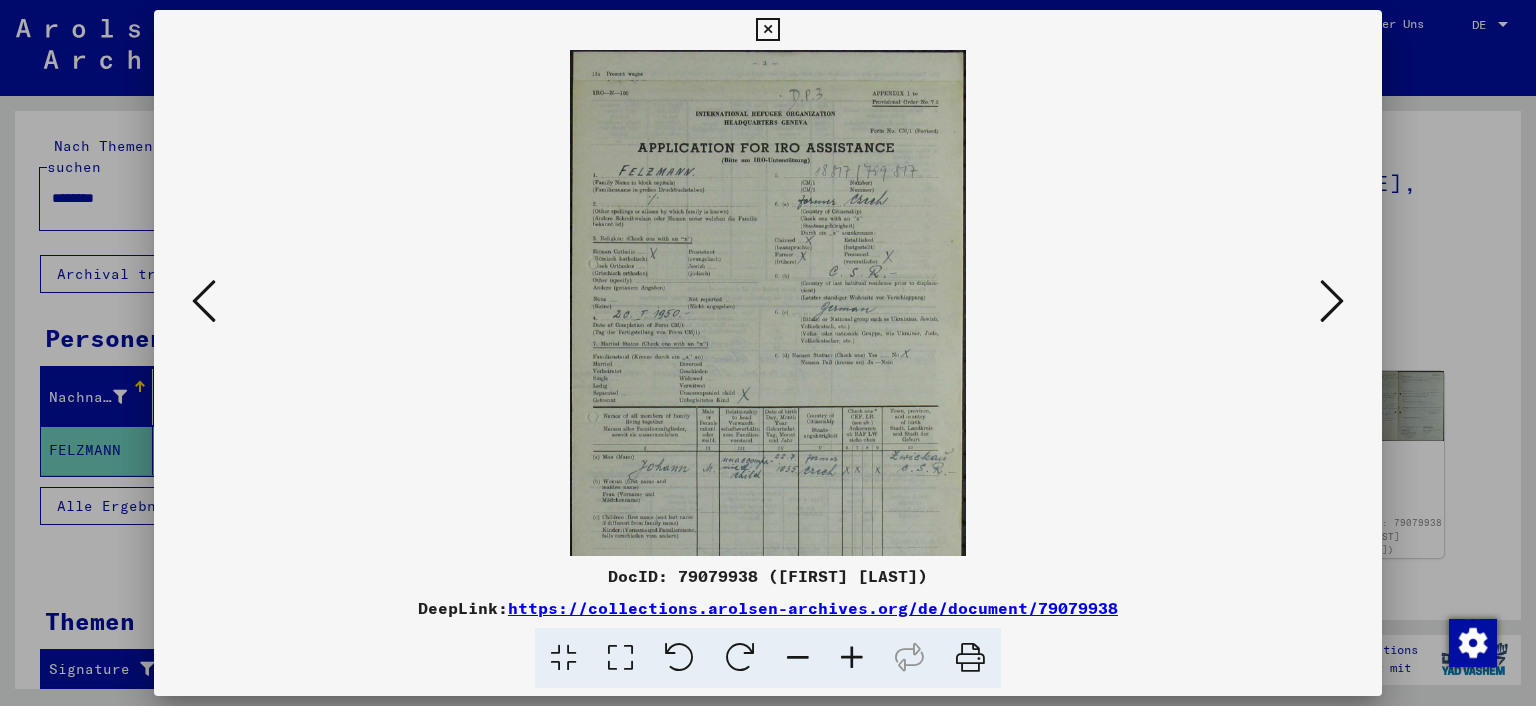 click at bounding box center (852, 658) 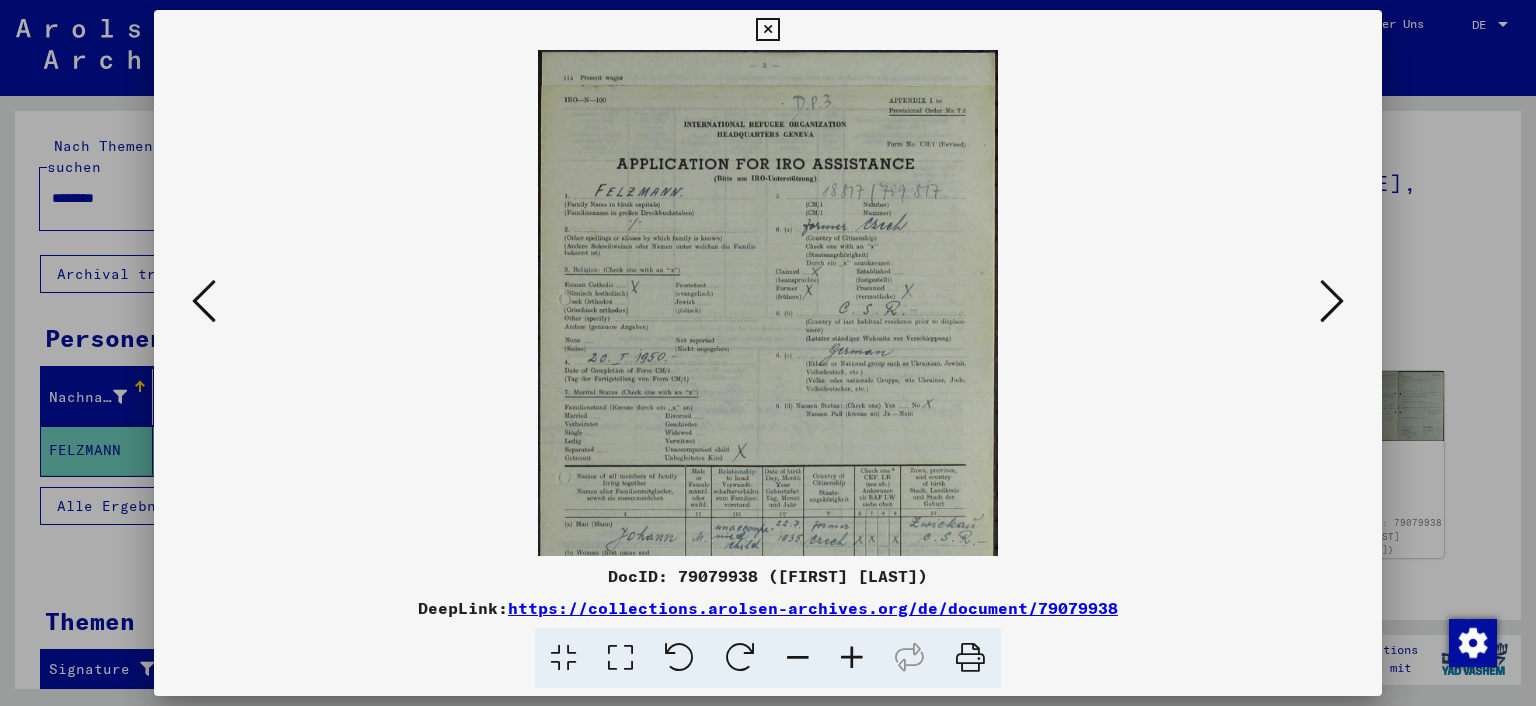 click at bounding box center (852, 658) 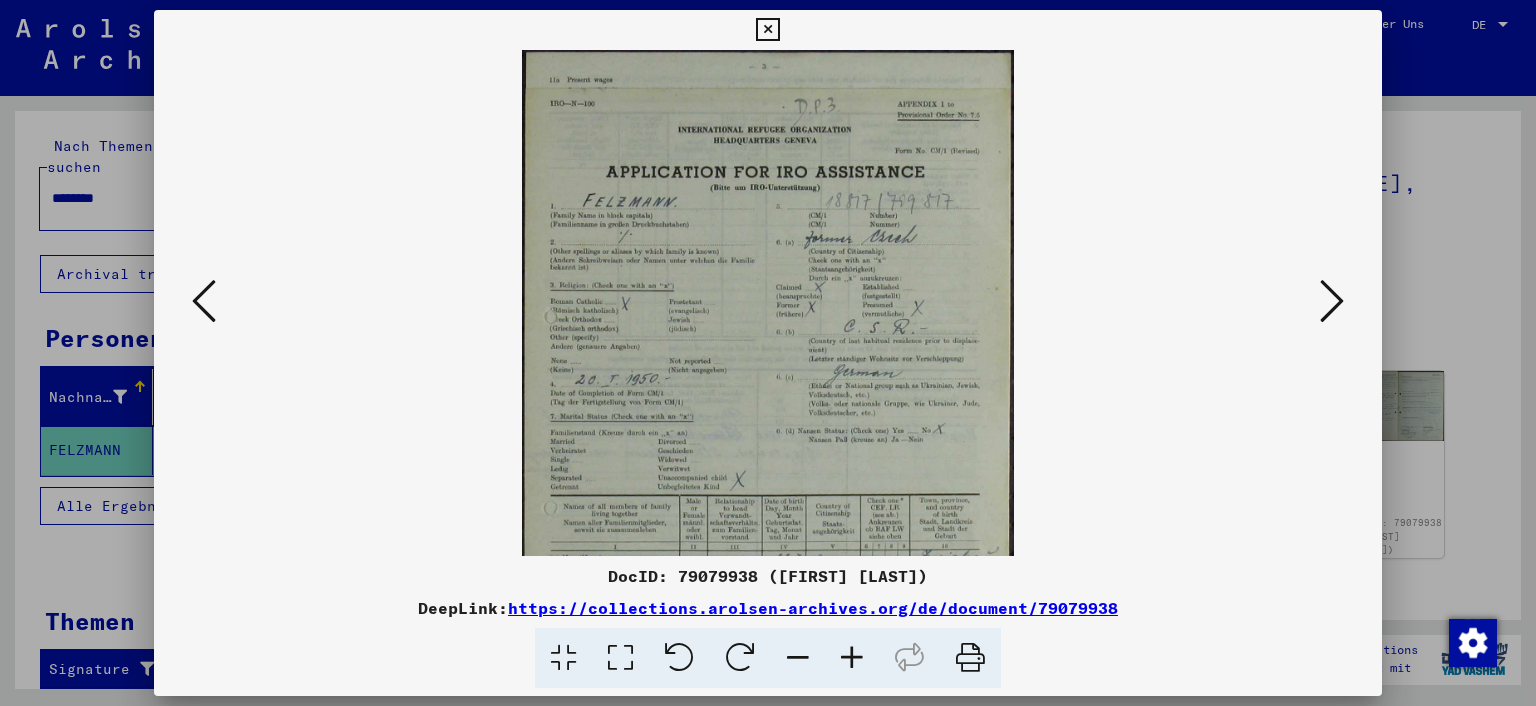 click at bounding box center (852, 658) 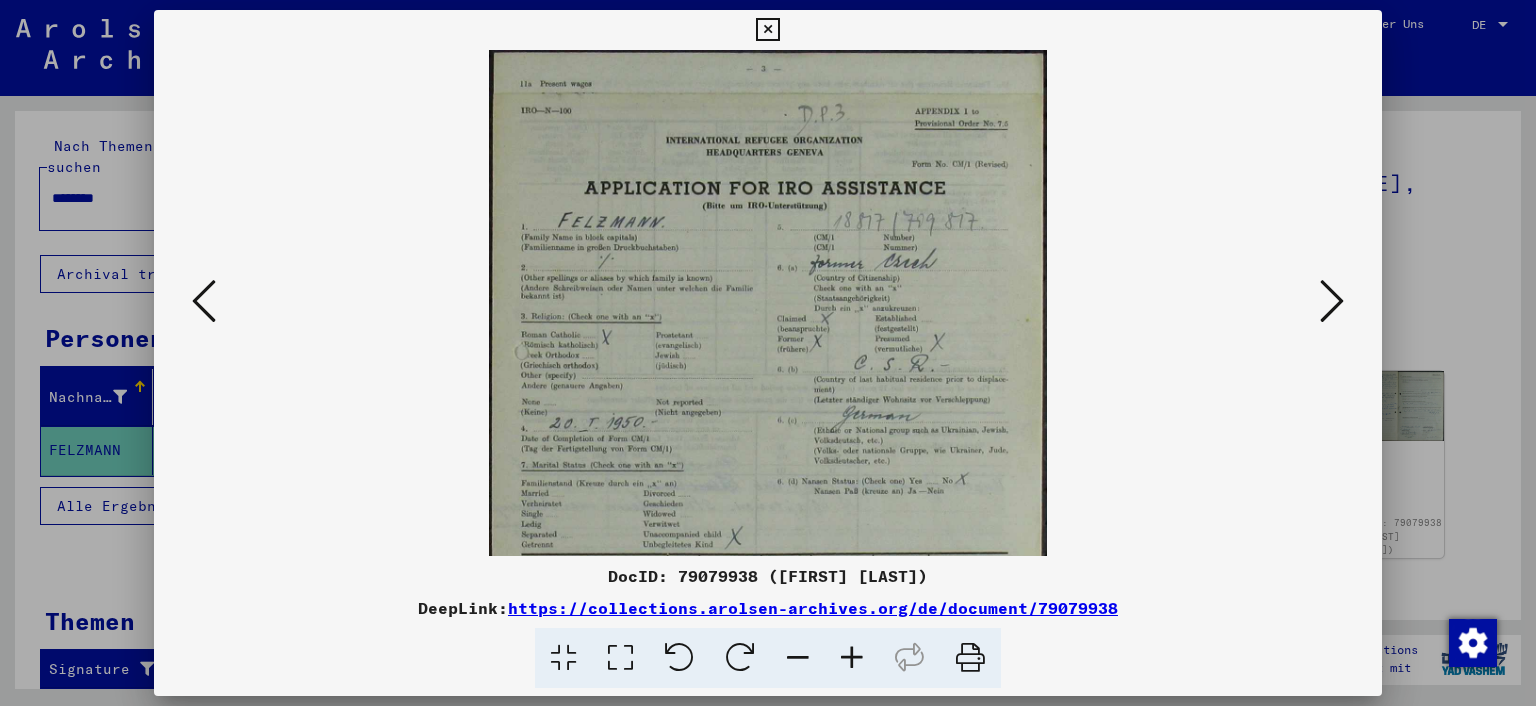 click at bounding box center [852, 658] 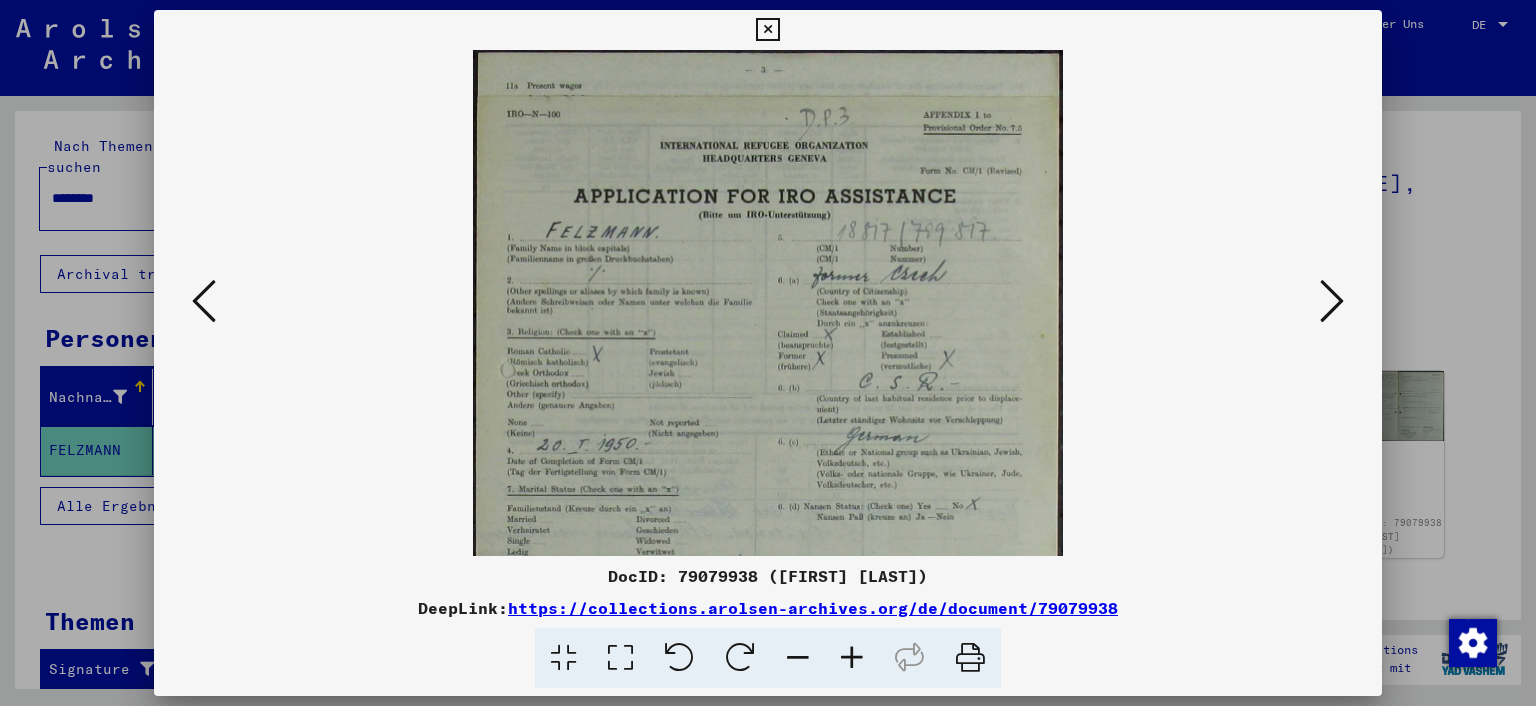 click at bounding box center [852, 658] 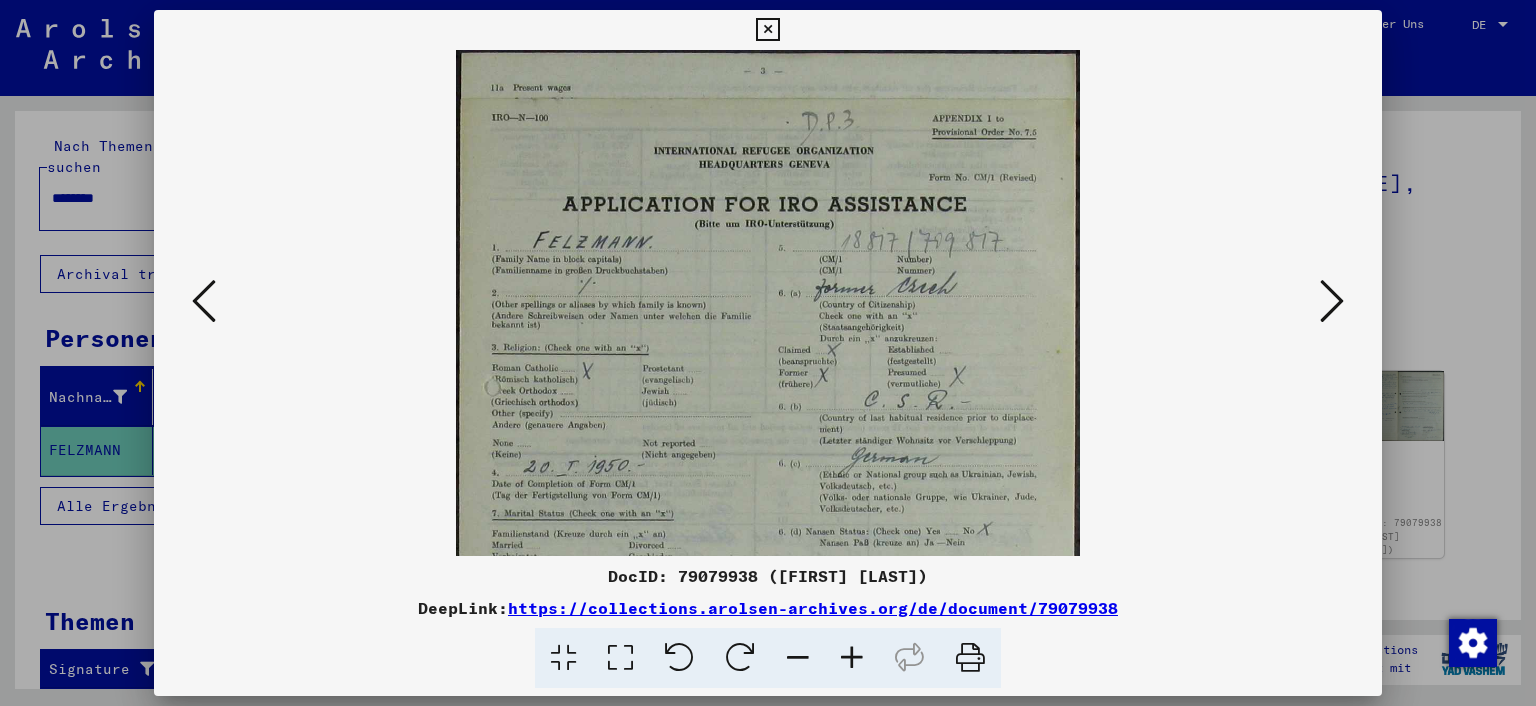 click at bounding box center (852, 658) 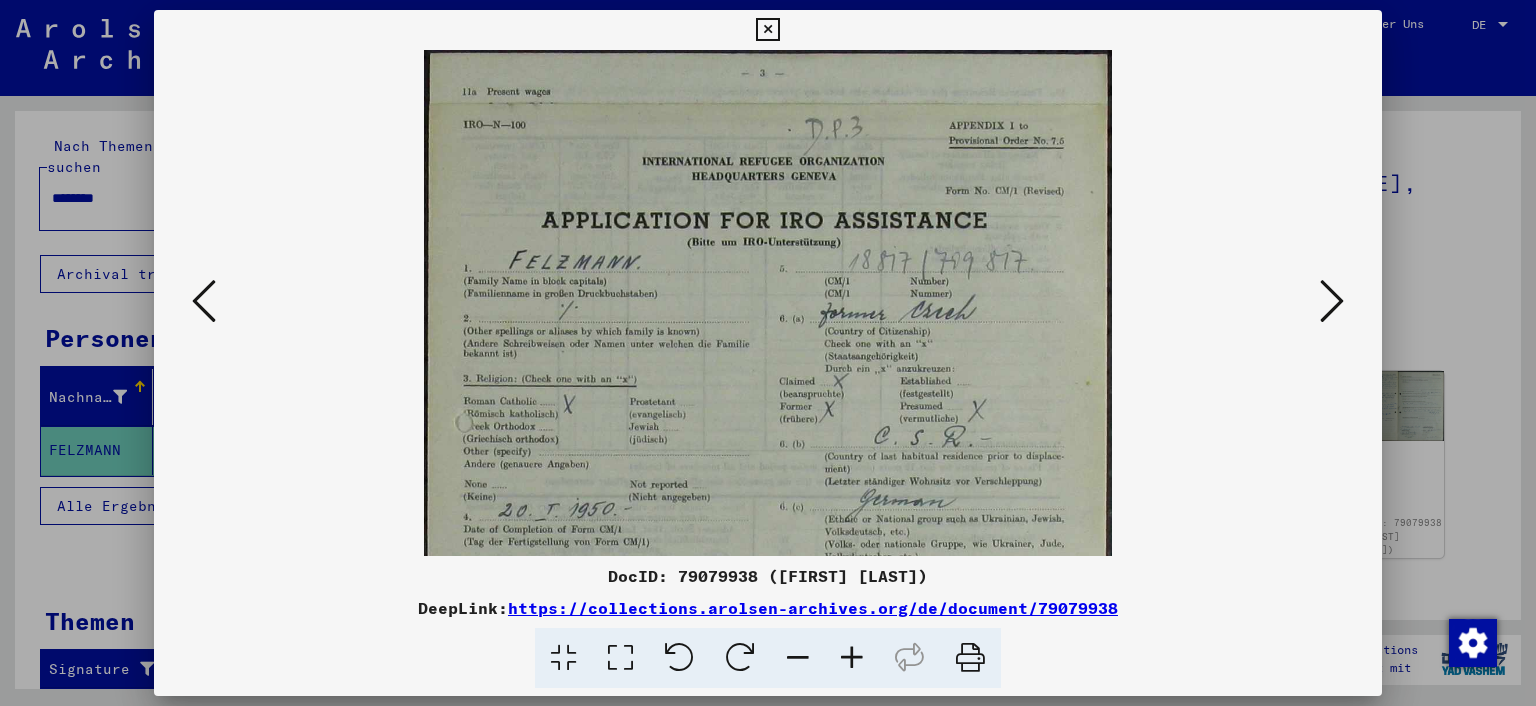 click at bounding box center [852, 658] 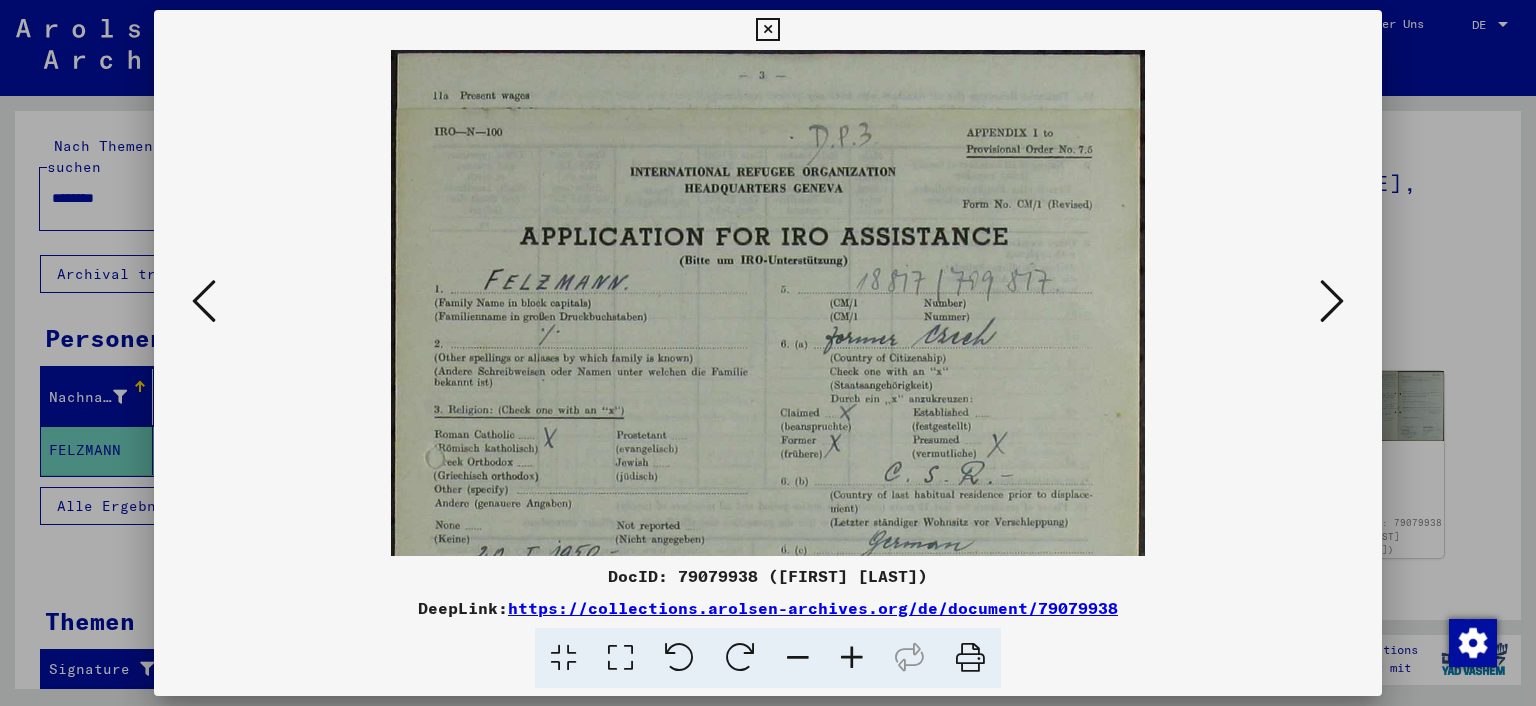 click at bounding box center [852, 658] 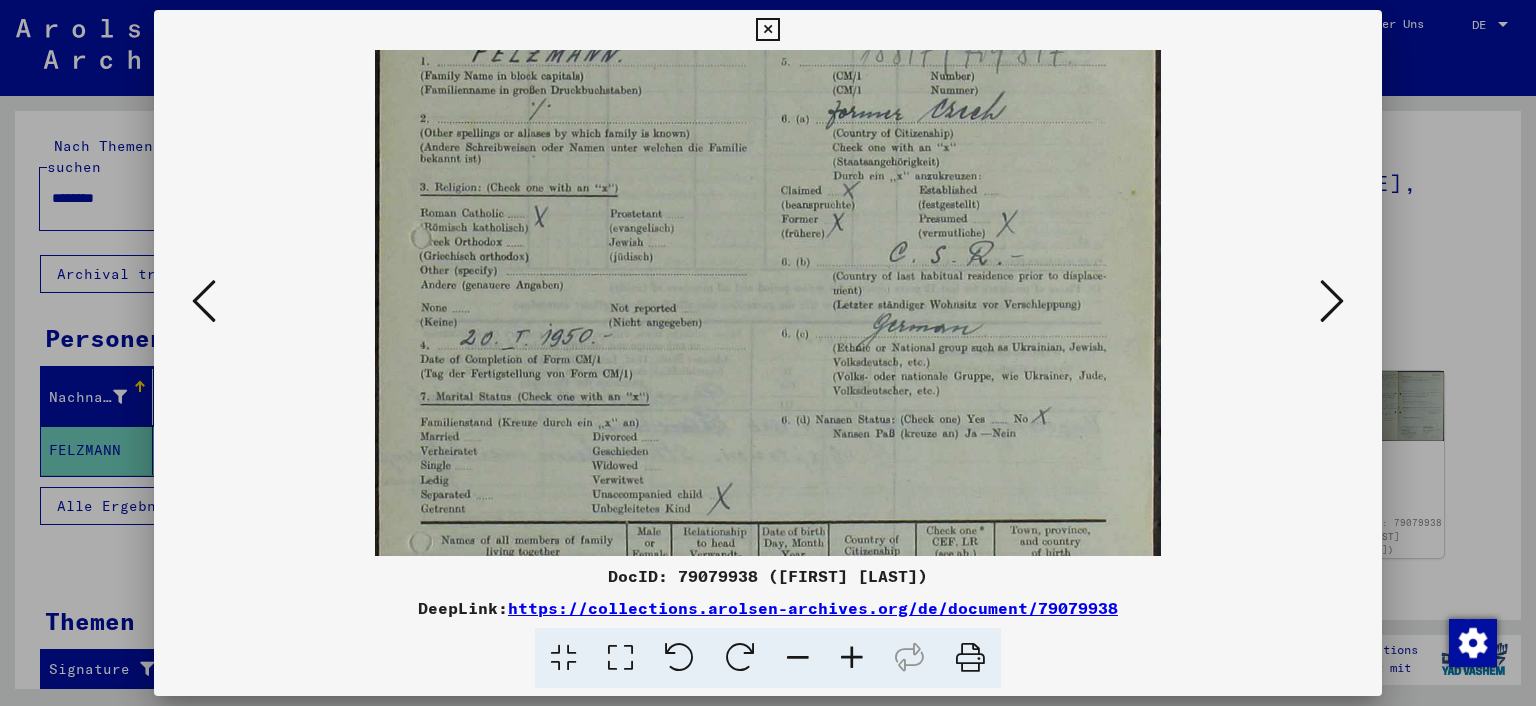 scroll, scrollTop: 240, scrollLeft: 0, axis: vertical 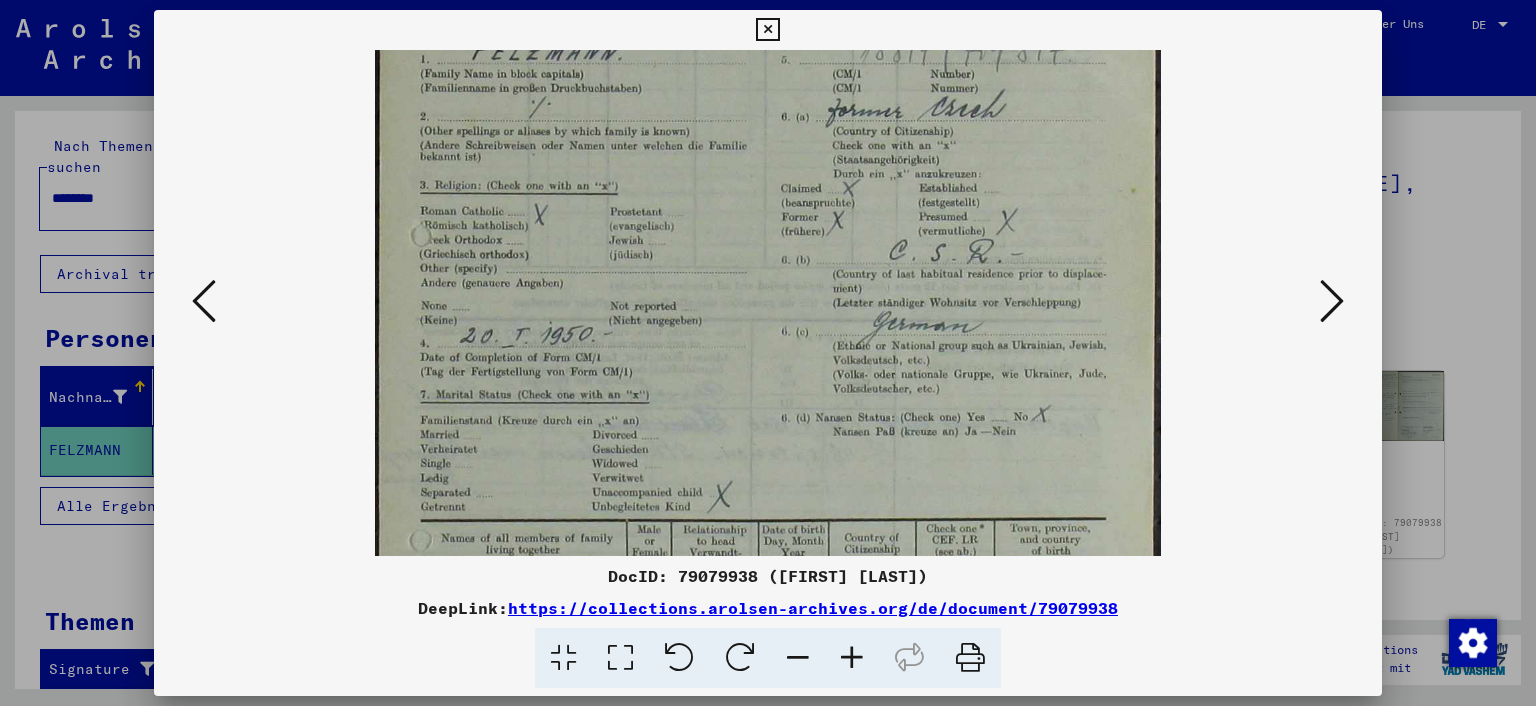 drag, startPoint x: 766, startPoint y: 357, endPoint x: 801, endPoint y: 126, distance: 233.63647 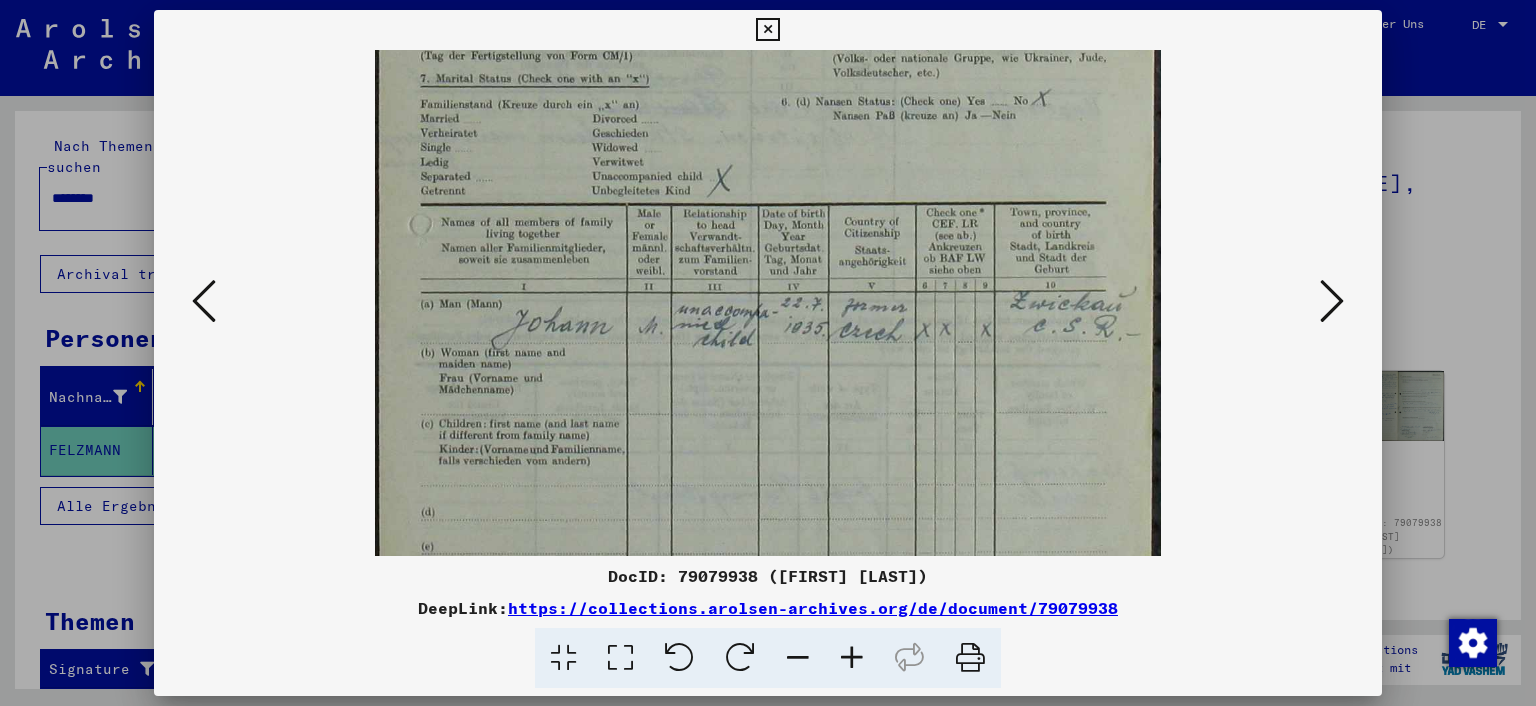 scroll, scrollTop: 557, scrollLeft: 0, axis: vertical 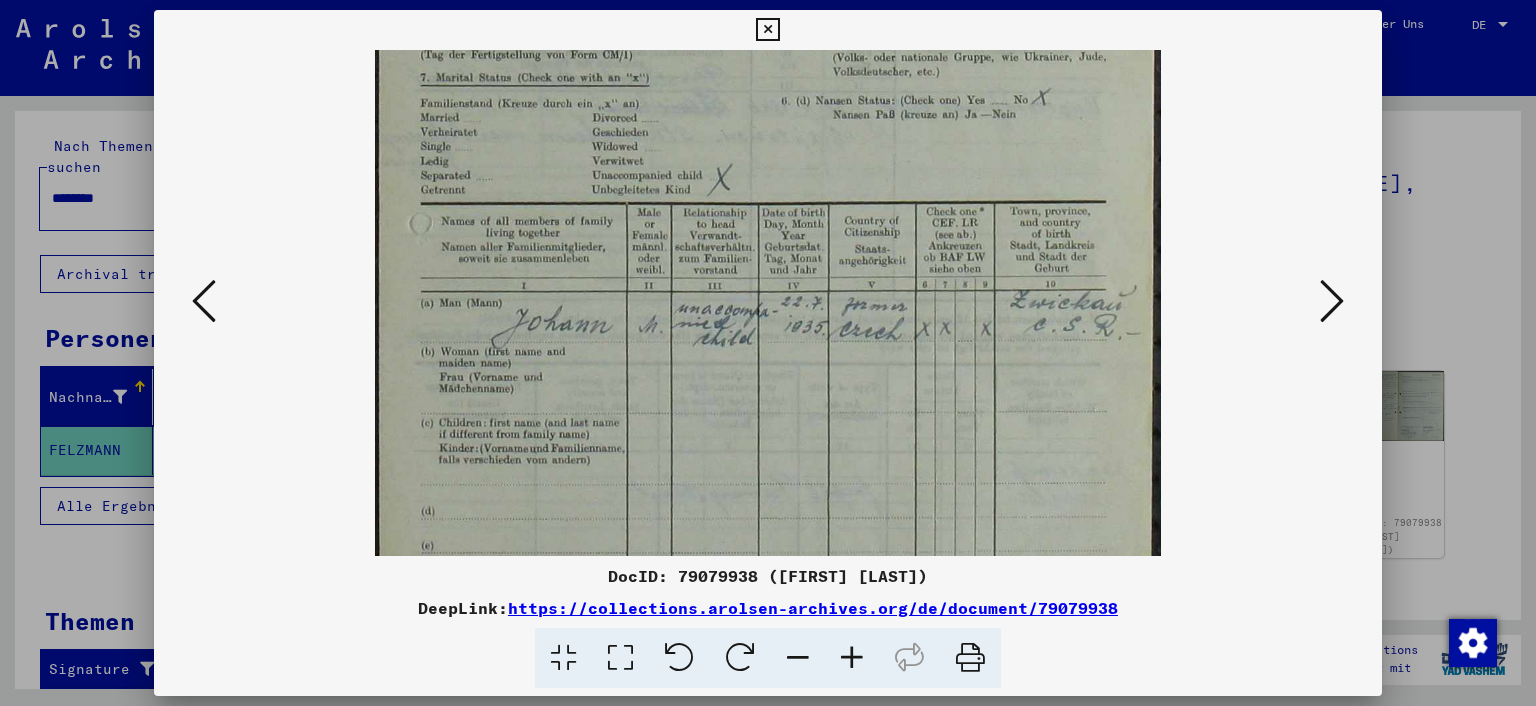 drag, startPoint x: 959, startPoint y: 426, endPoint x: 1046, endPoint y: 110, distance: 327.75754 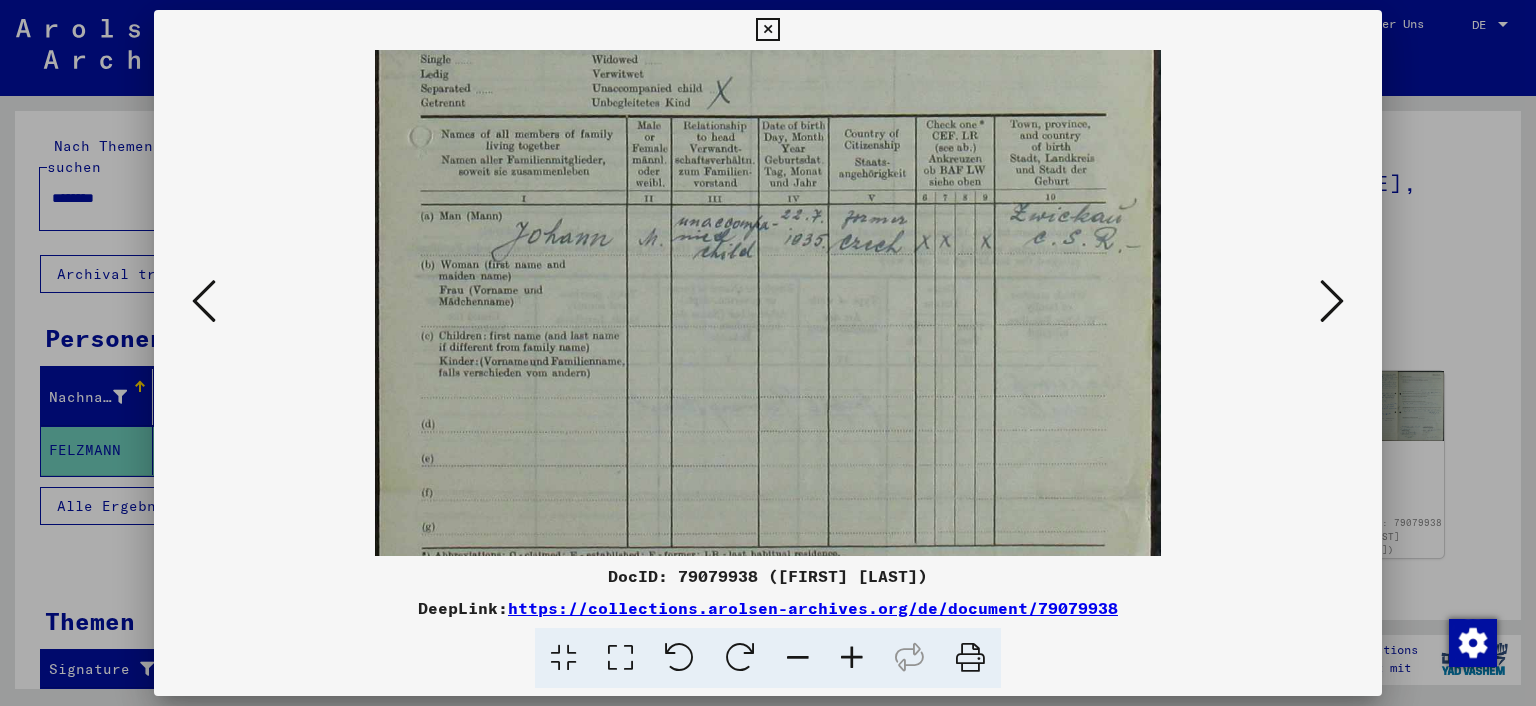 scroll, scrollTop: 642, scrollLeft: 0, axis: vertical 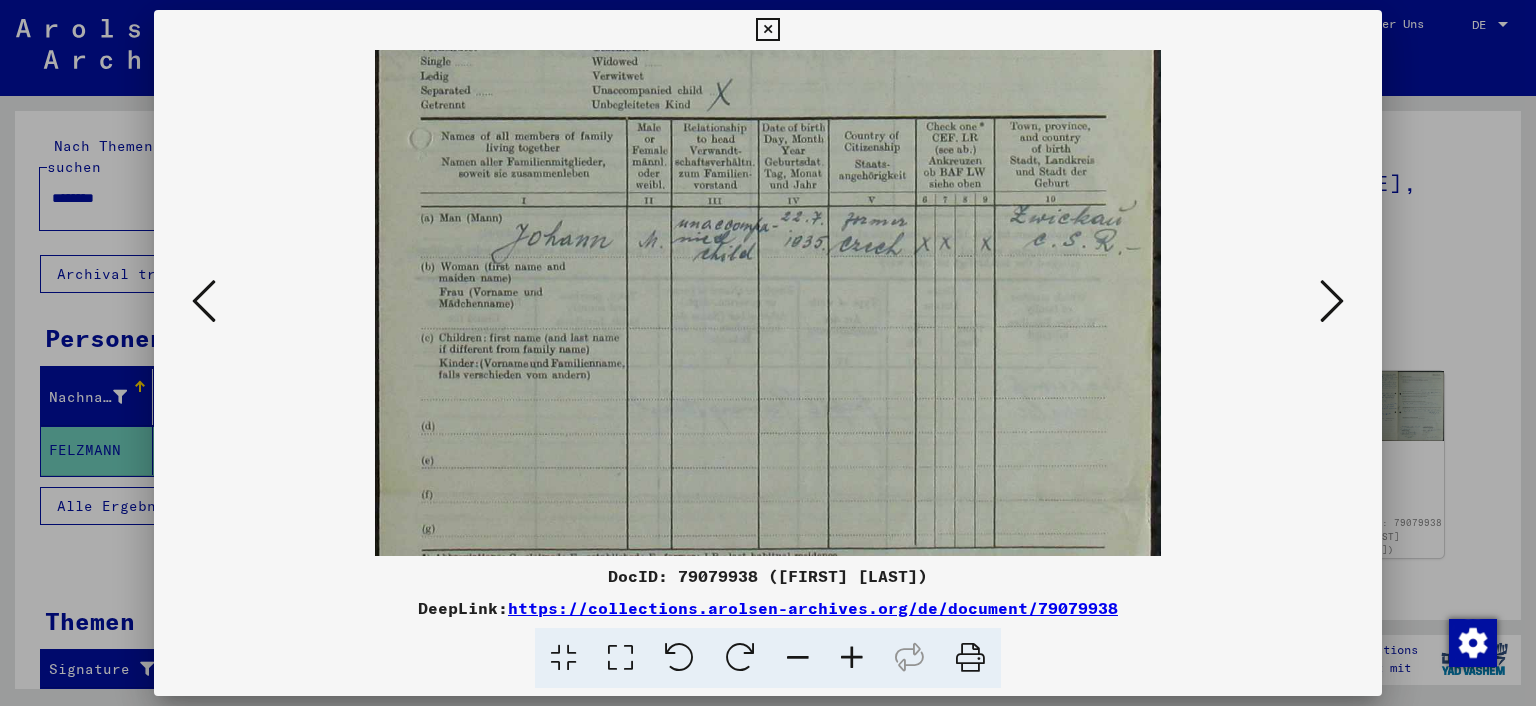 drag, startPoint x: 1010, startPoint y: 419, endPoint x: 1110, endPoint y: 89, distance: 344.8188 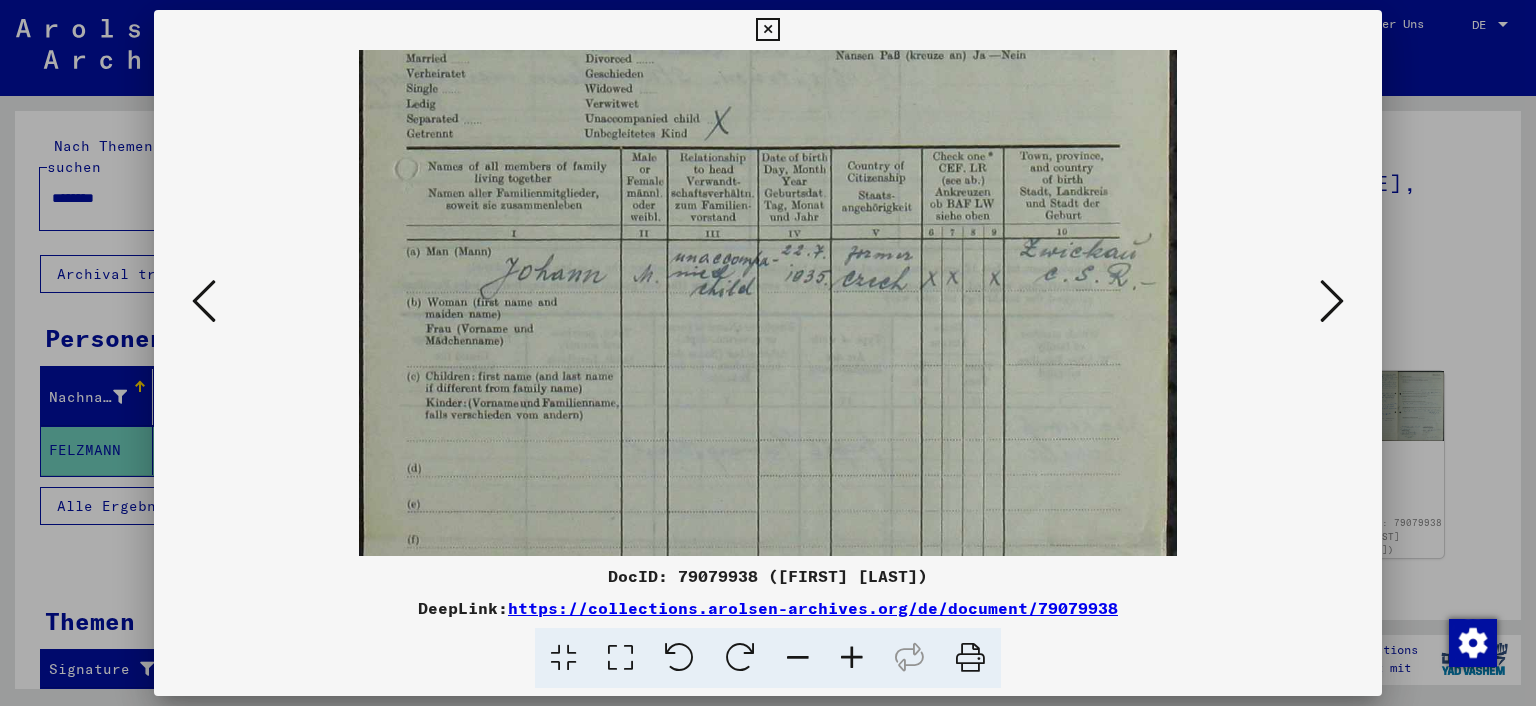 click at bounding box center [852, 658] 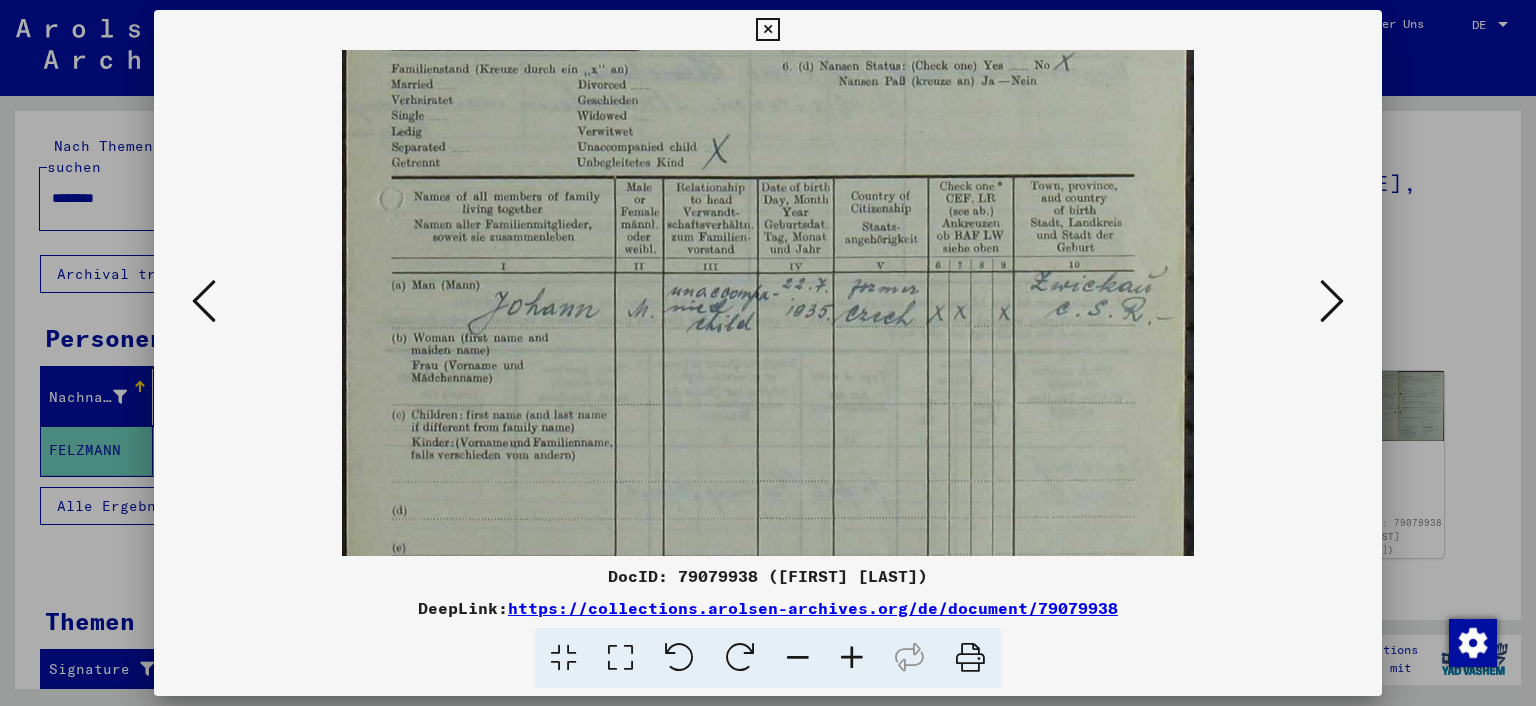 click at bounding box center (852, 658) 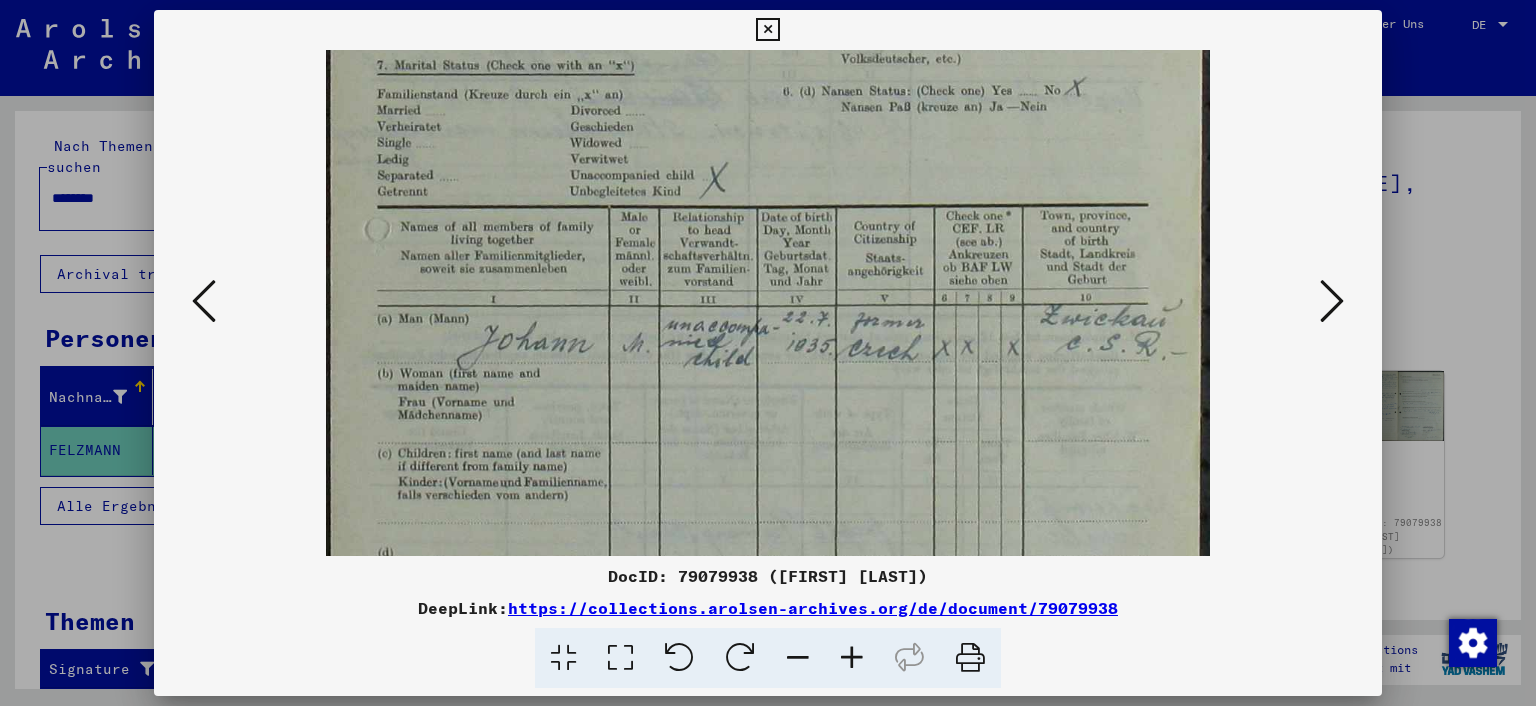 click at bounding box center [852, 658] 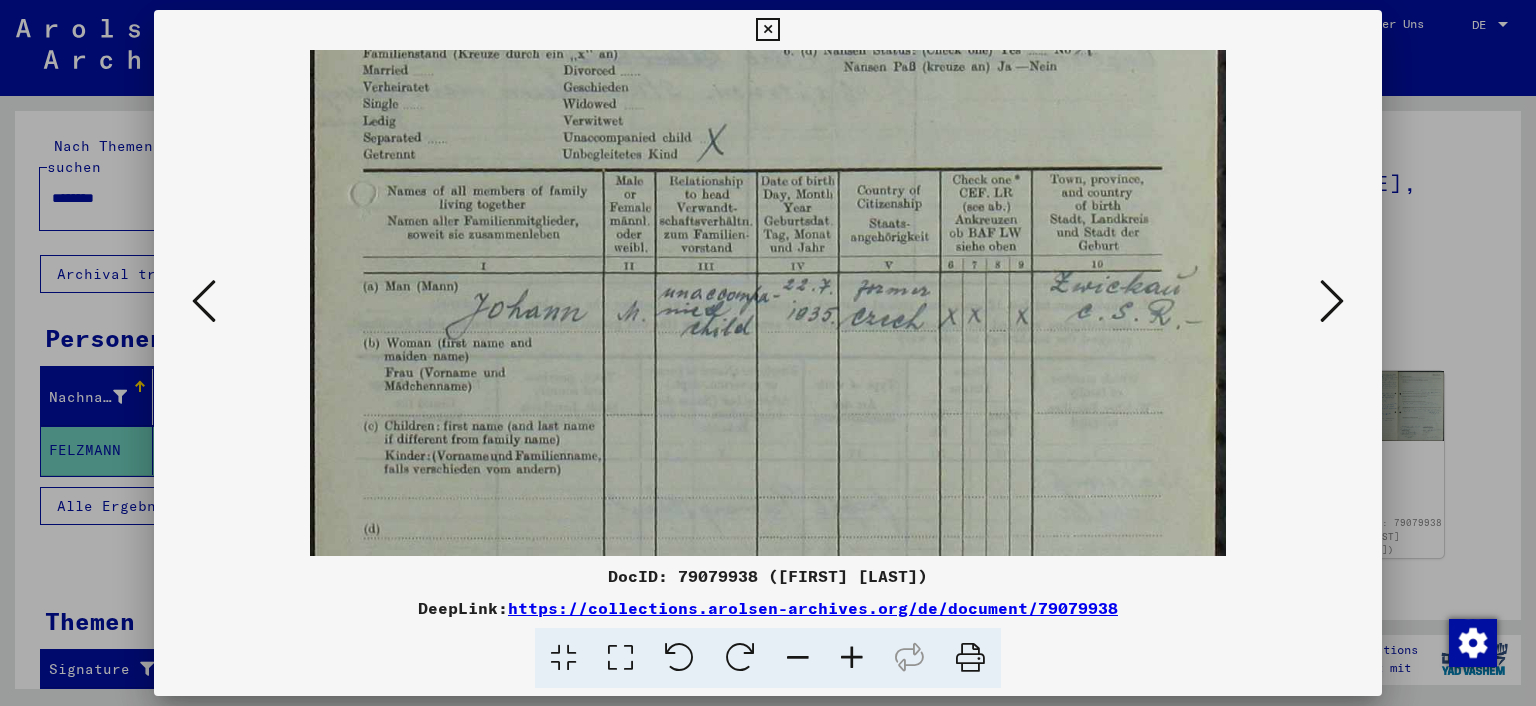 drag, startPoint x: 1043, startPoint y: 447, endPoint x: 938, endPoint y: 402, distance: 114.236595 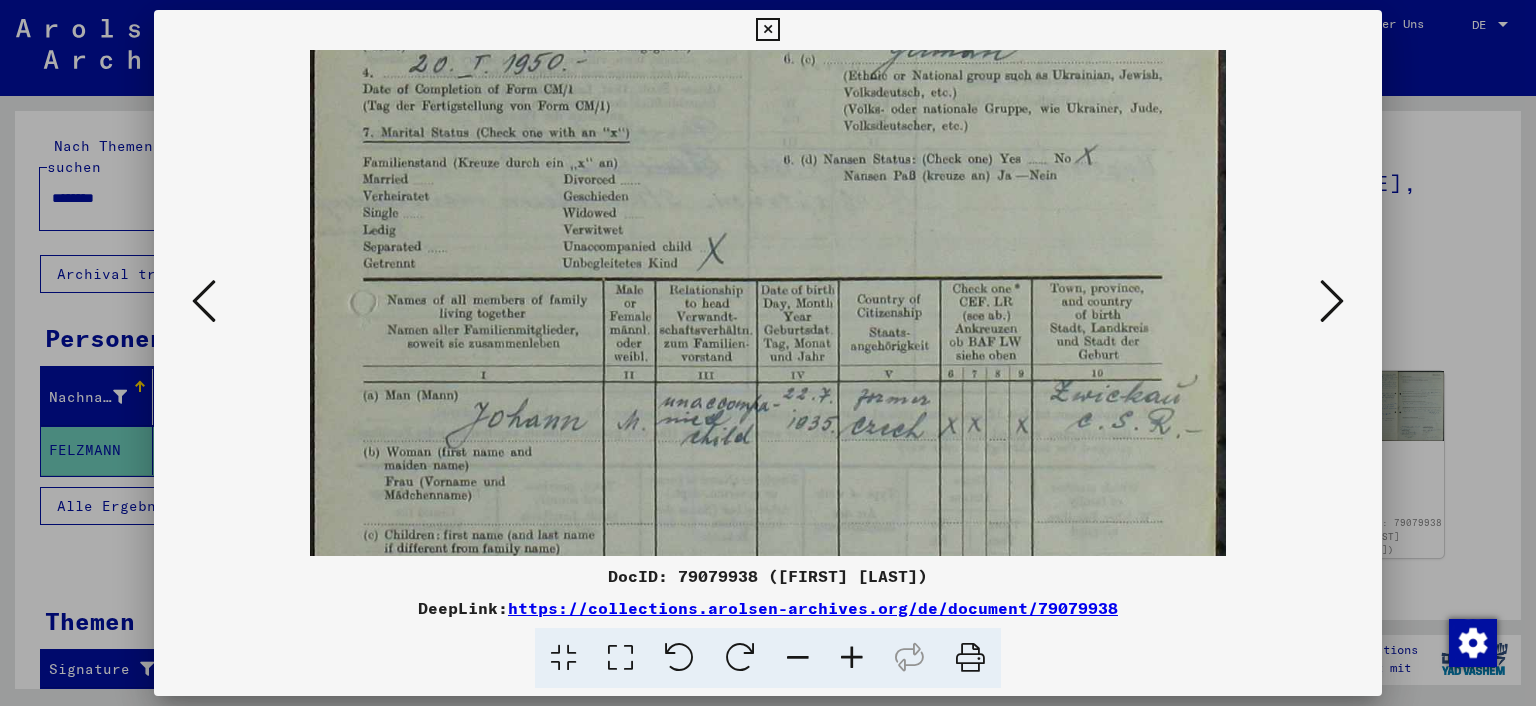 drag, startPoint x: 878, startPoint y: 368, endPoint x: 863, endPoint y: 474, distance: 107.05606 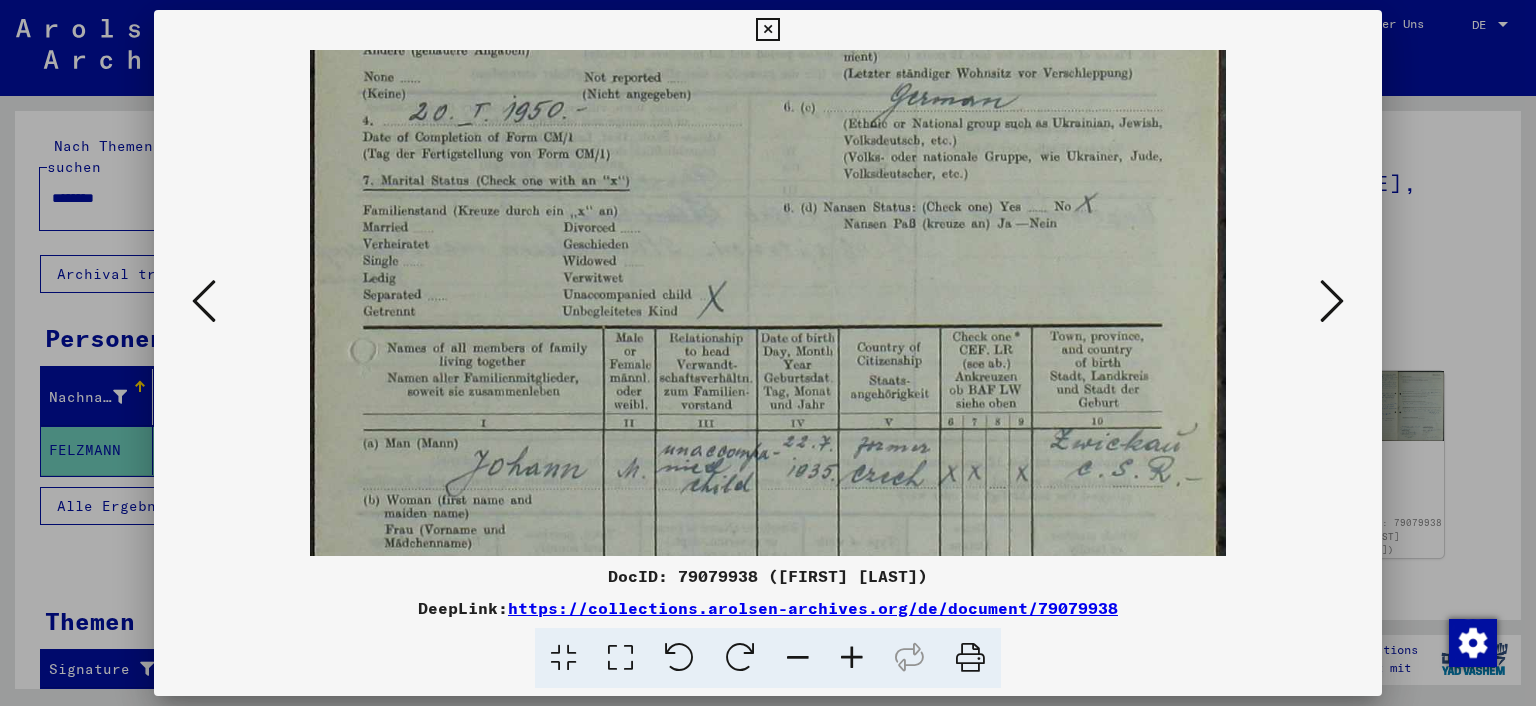 scroll, scrollTop: 504, scrollLeft: 0, axis: vertical 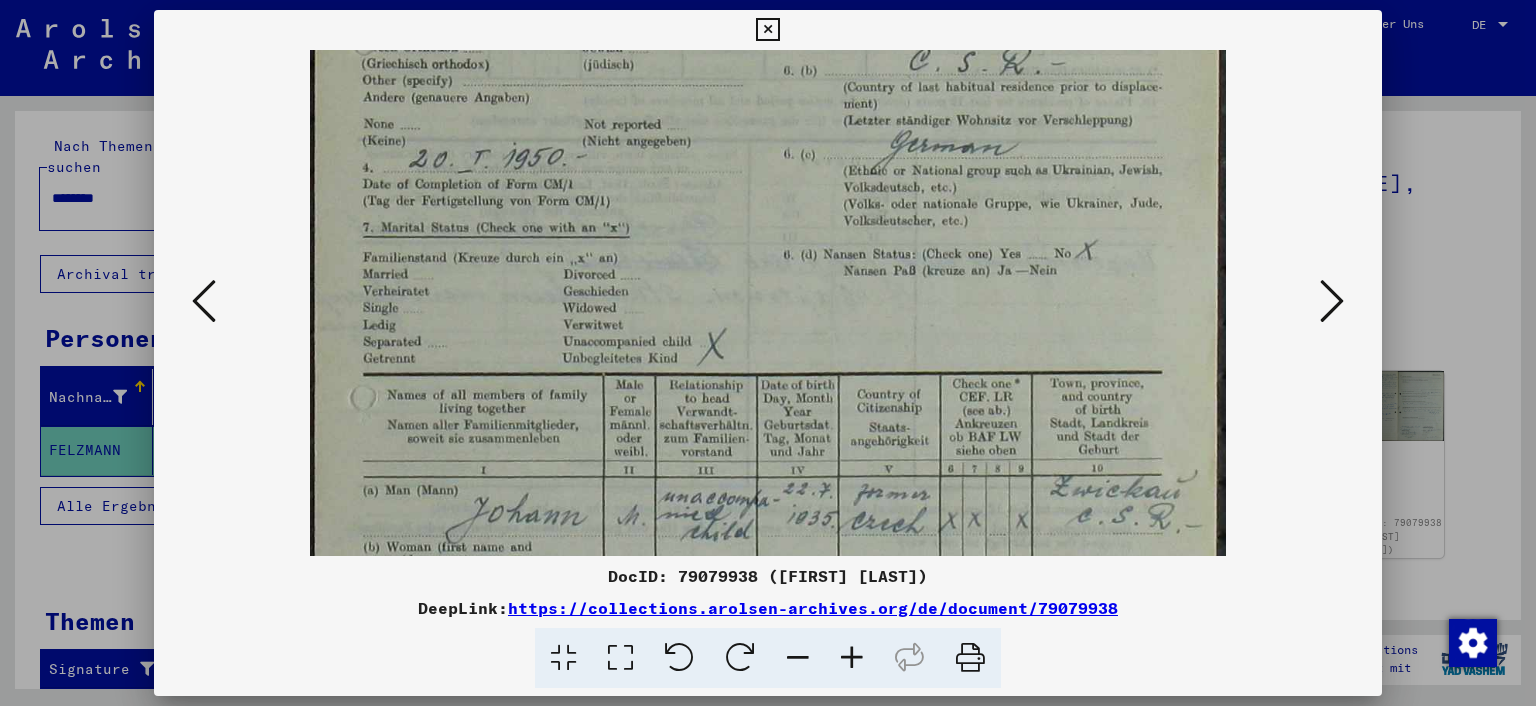 drag, startPoint x: 913, startPoint y: 178, endPoint x: 919, endPoint y: 252, distance: 74.24284 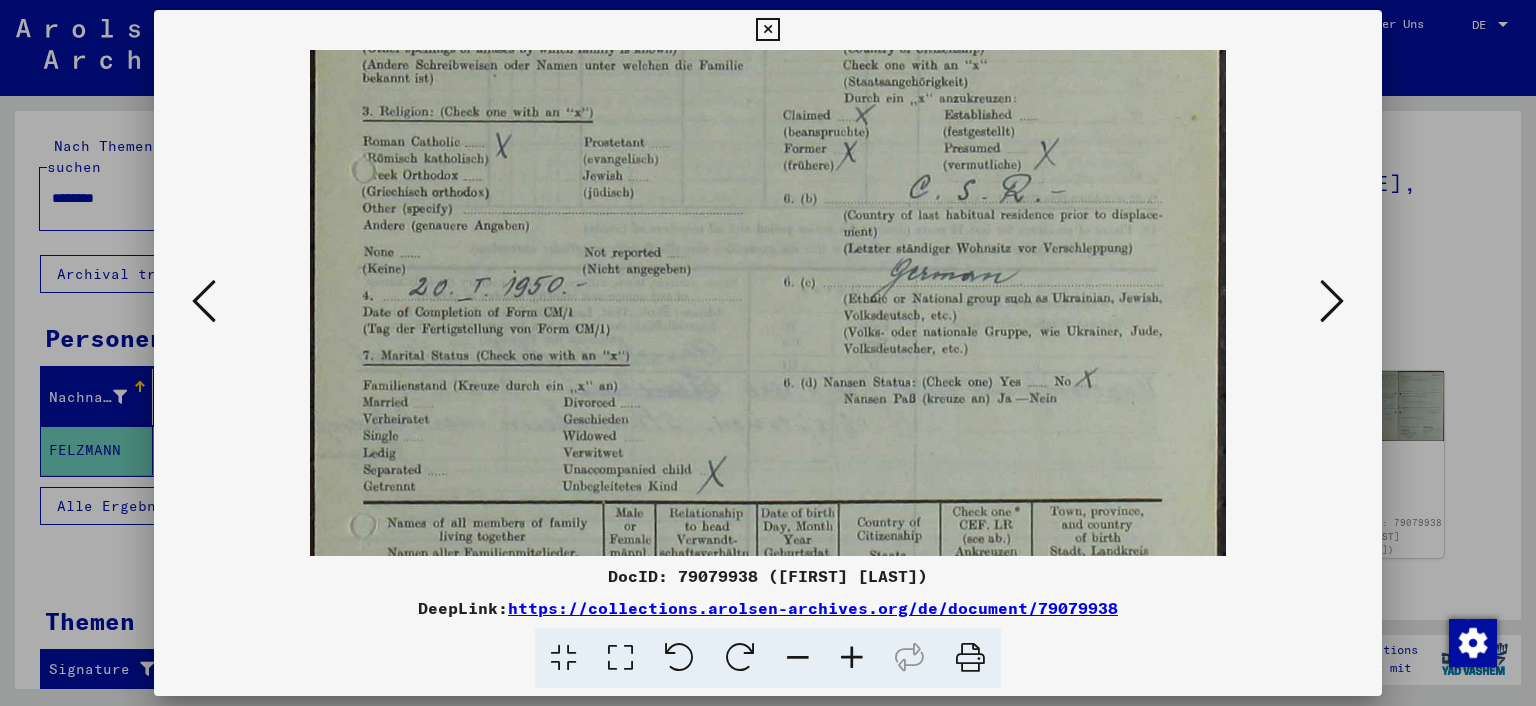 scroll, scrollTop: 398, scrollLeft: 0, axis: vertical 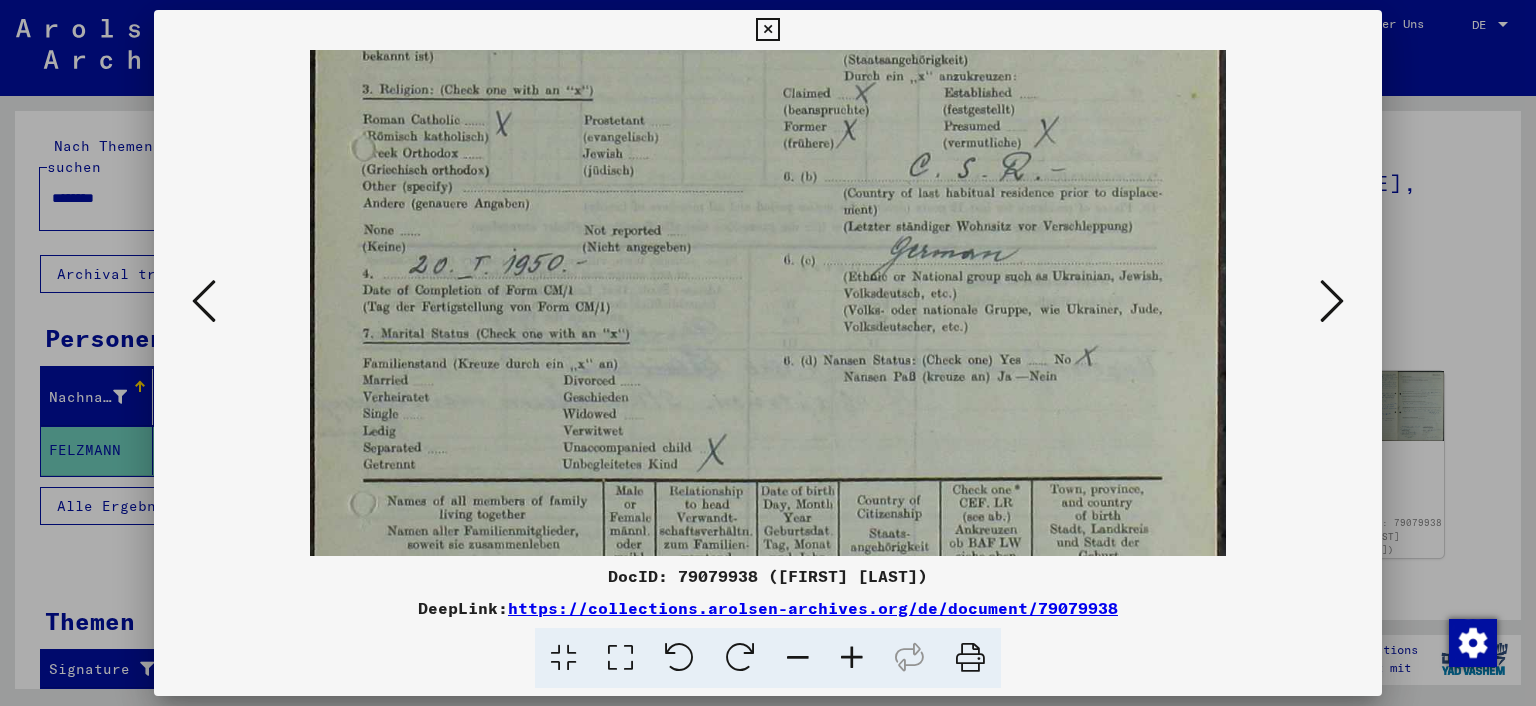 drag, startPoint x: 1002, startPoint y: 330, endPoint x: 1057, endPoint y: 457, distance: 138.39798 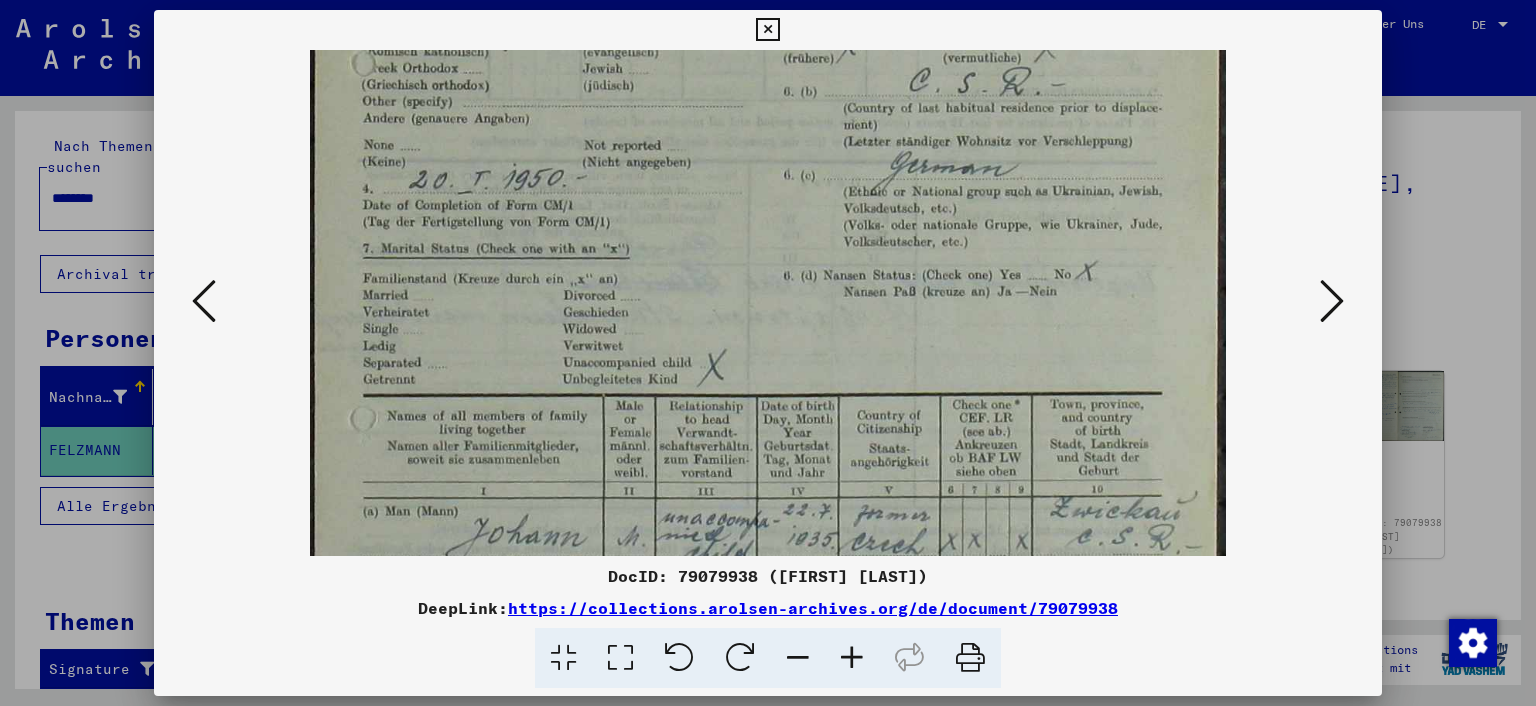 drag, startPoint x: 960, startPoint y: 373, endPoint x: 1126, endPoint y: 288, distance: 186.49664 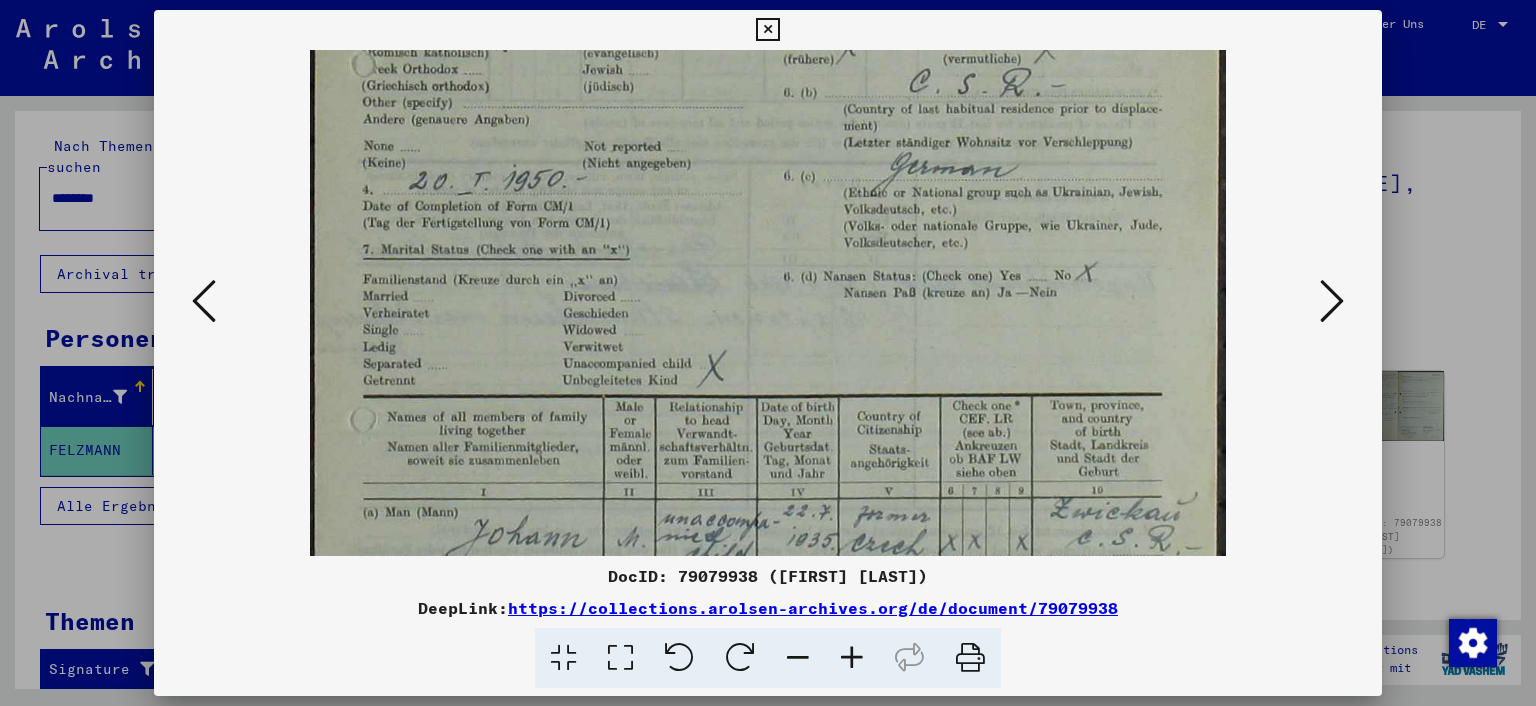 drag, startPoint x: 1322, startPoint y: 310, endPoint x: 1332, endPoint y: 318, distance: 12.806249 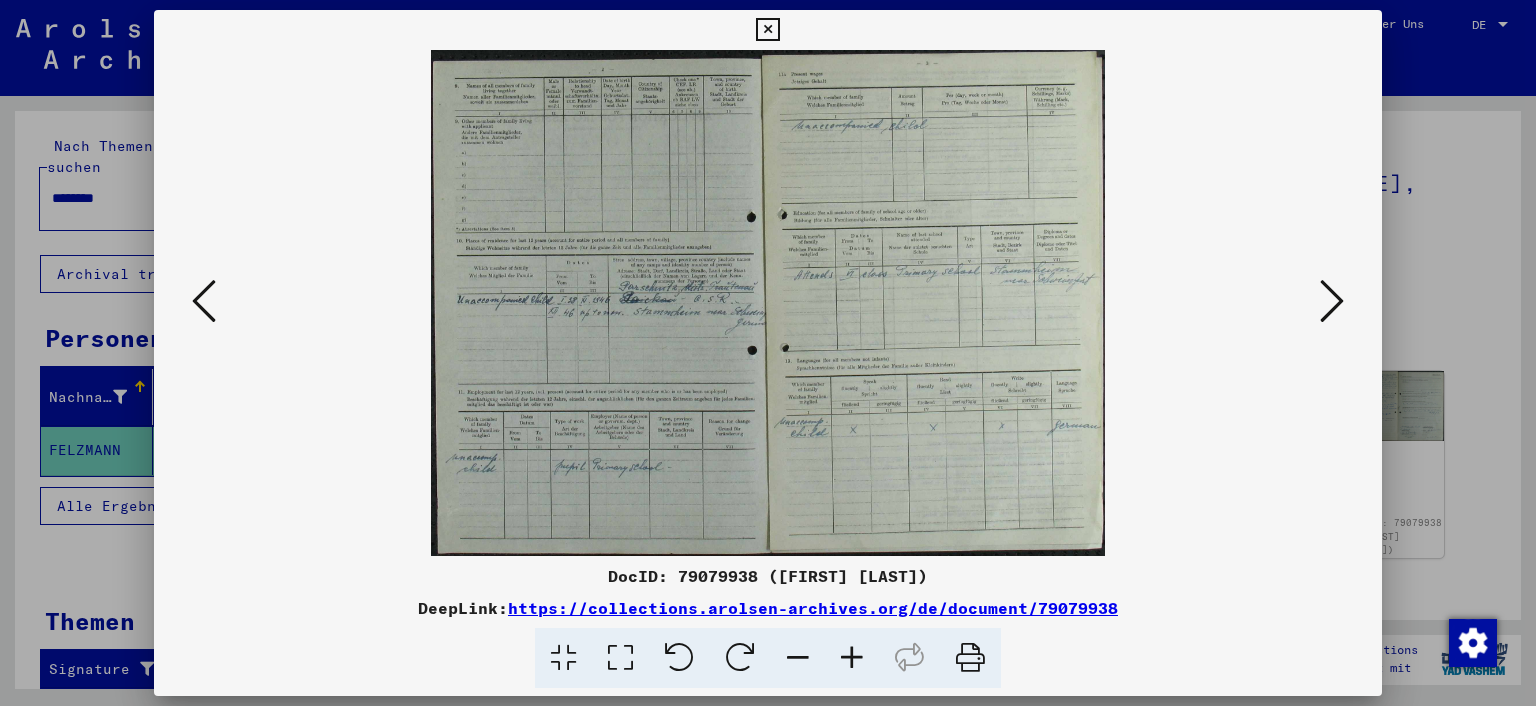 click at bounding box center (852, 658) 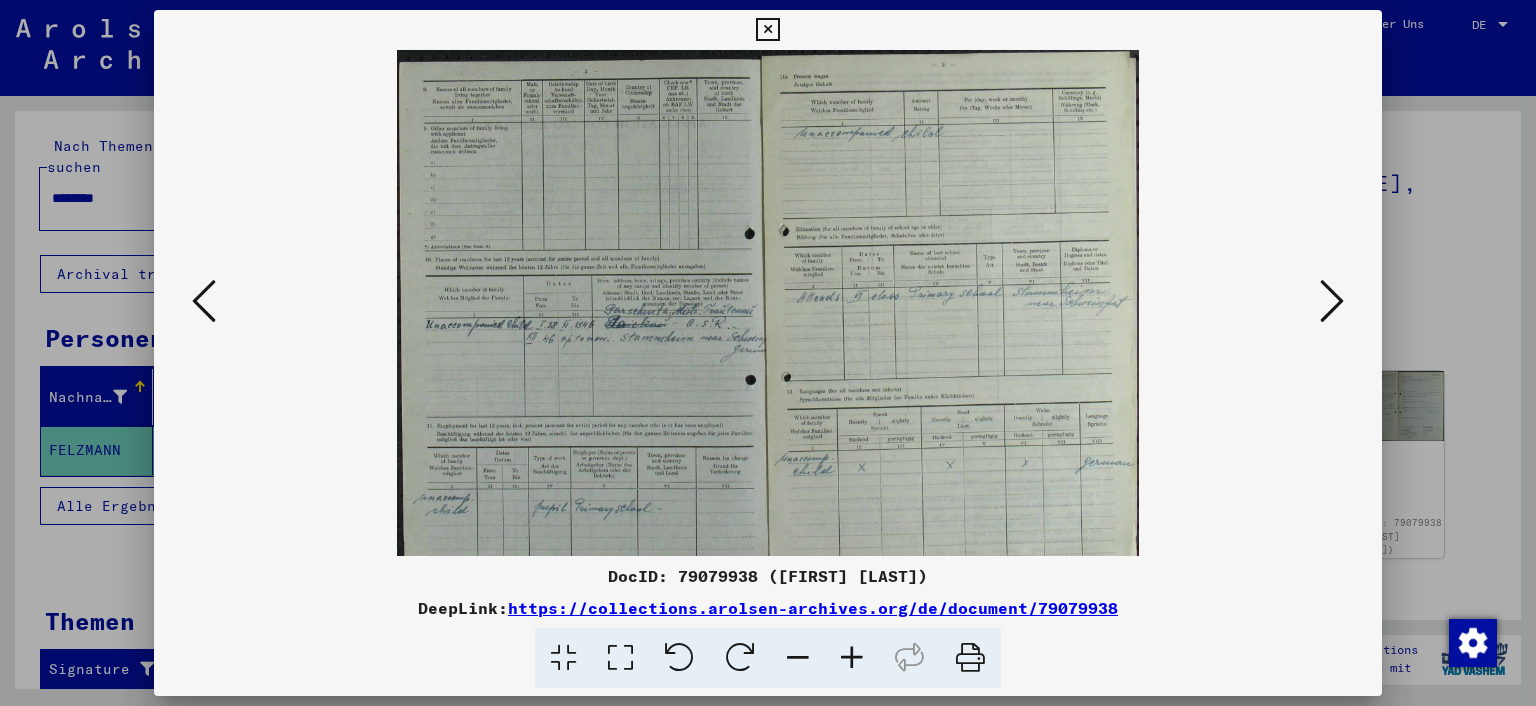 click at bounding box center (852, 658) 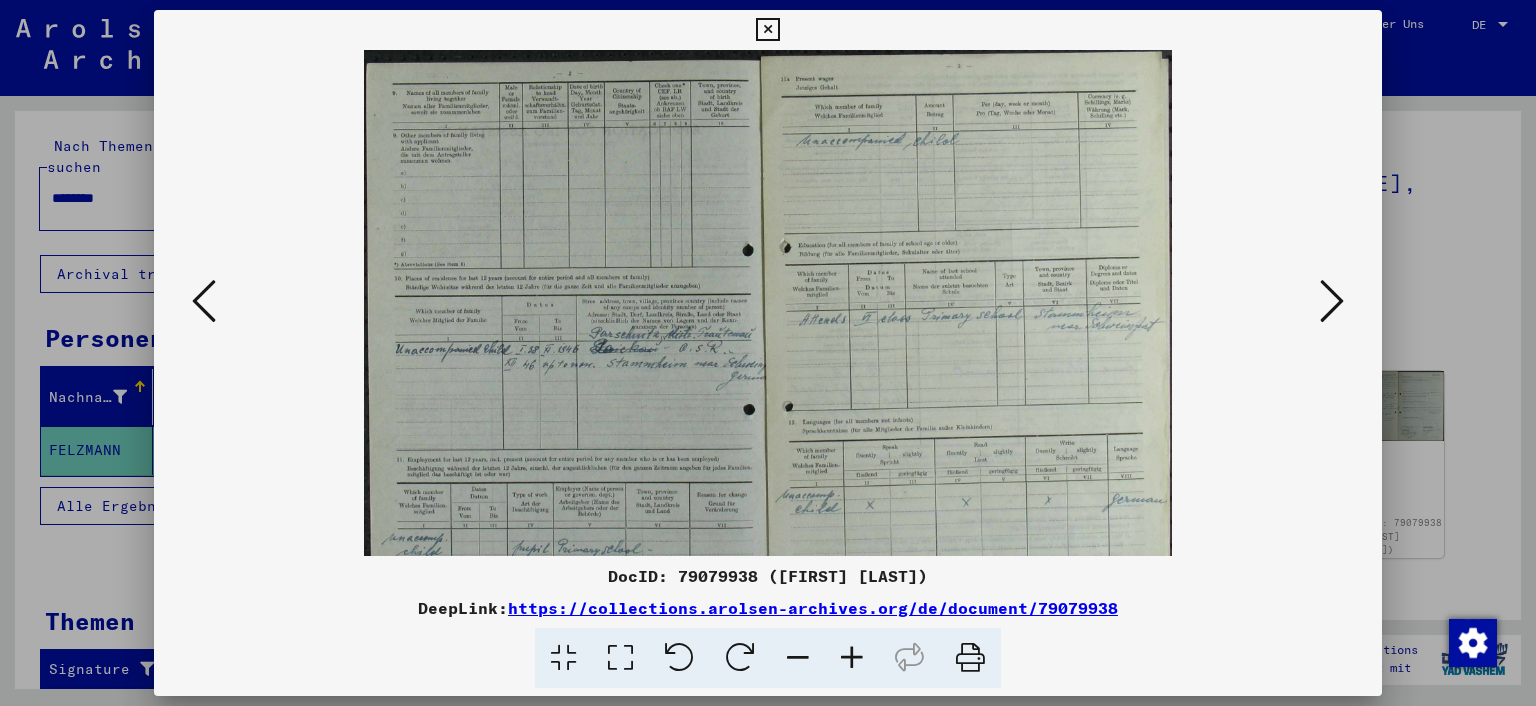 click at bounding box center (852, 658) 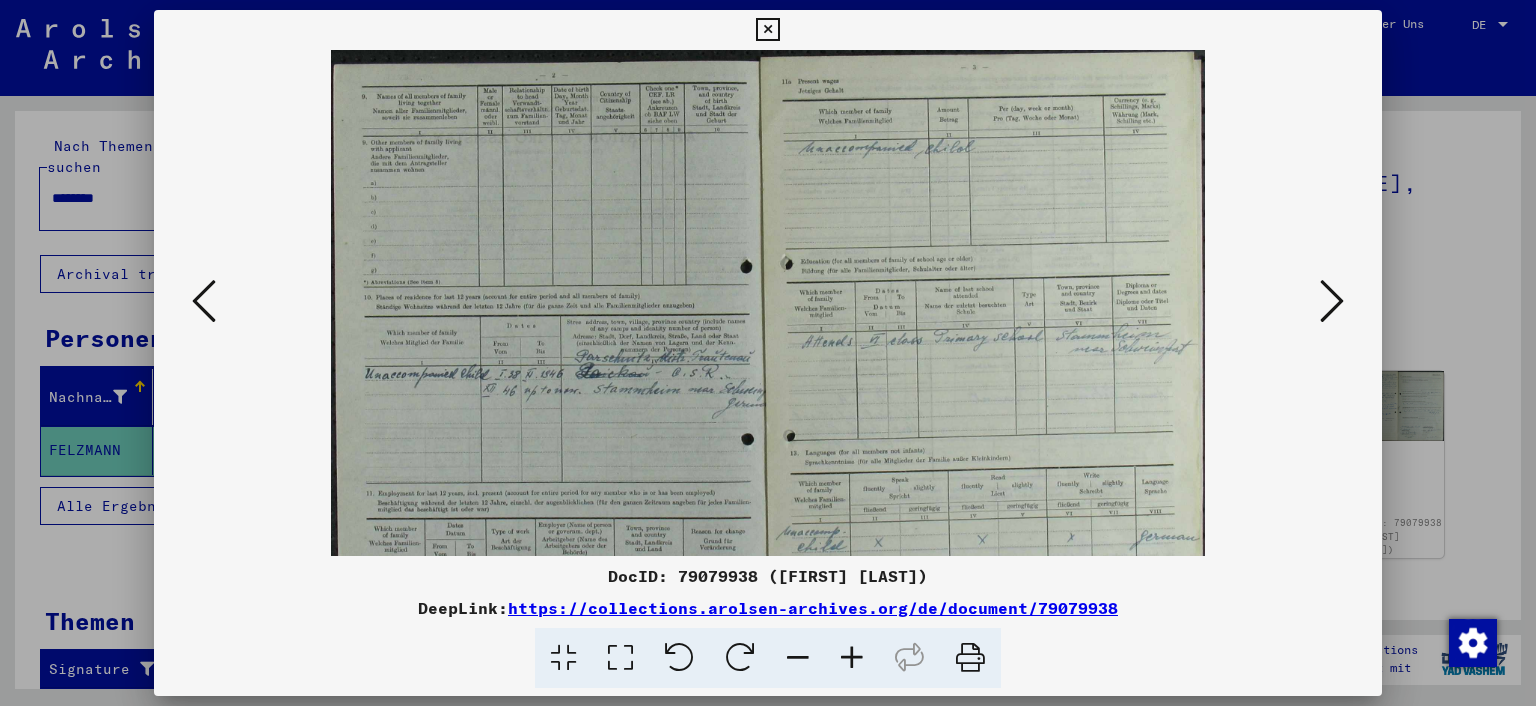 click at bounding box center [852, 658] 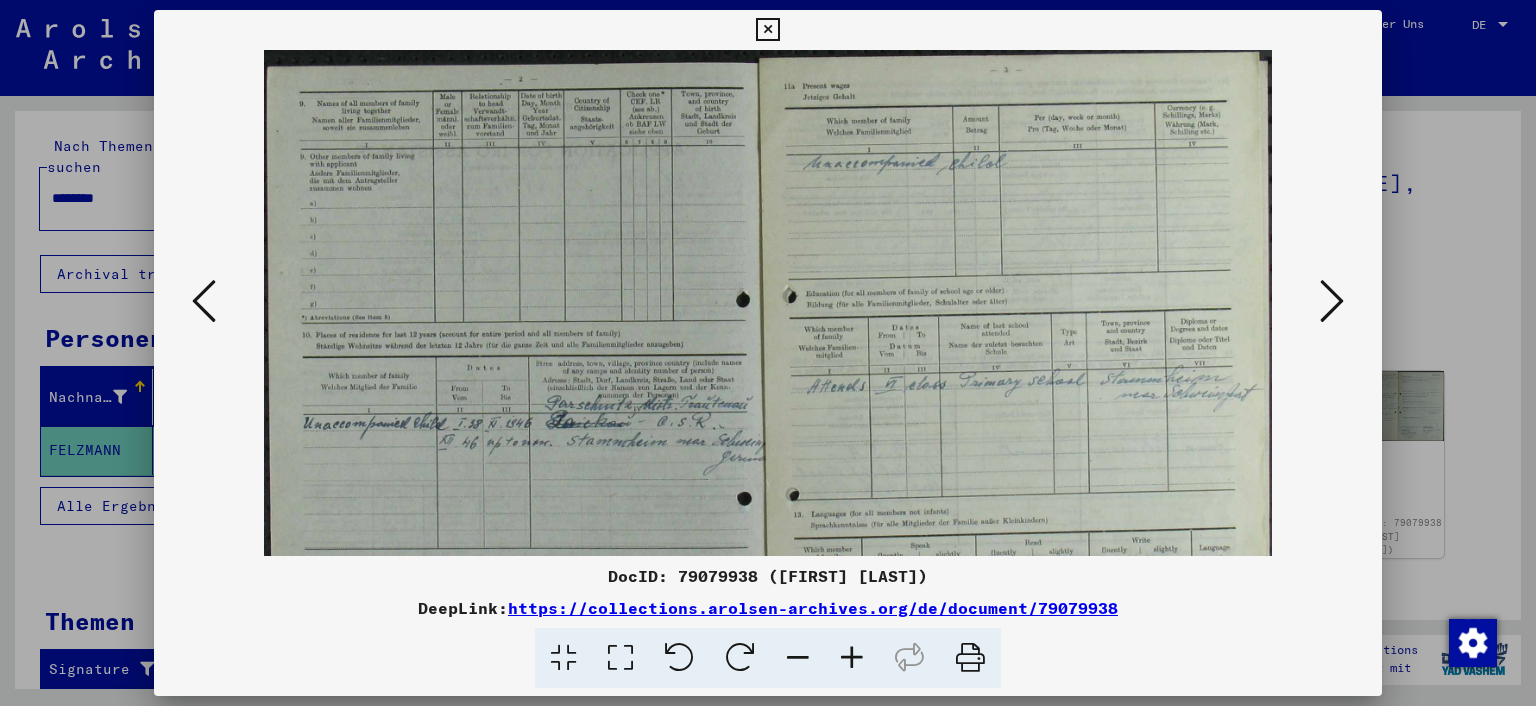 click at bounding box center [852, 658] 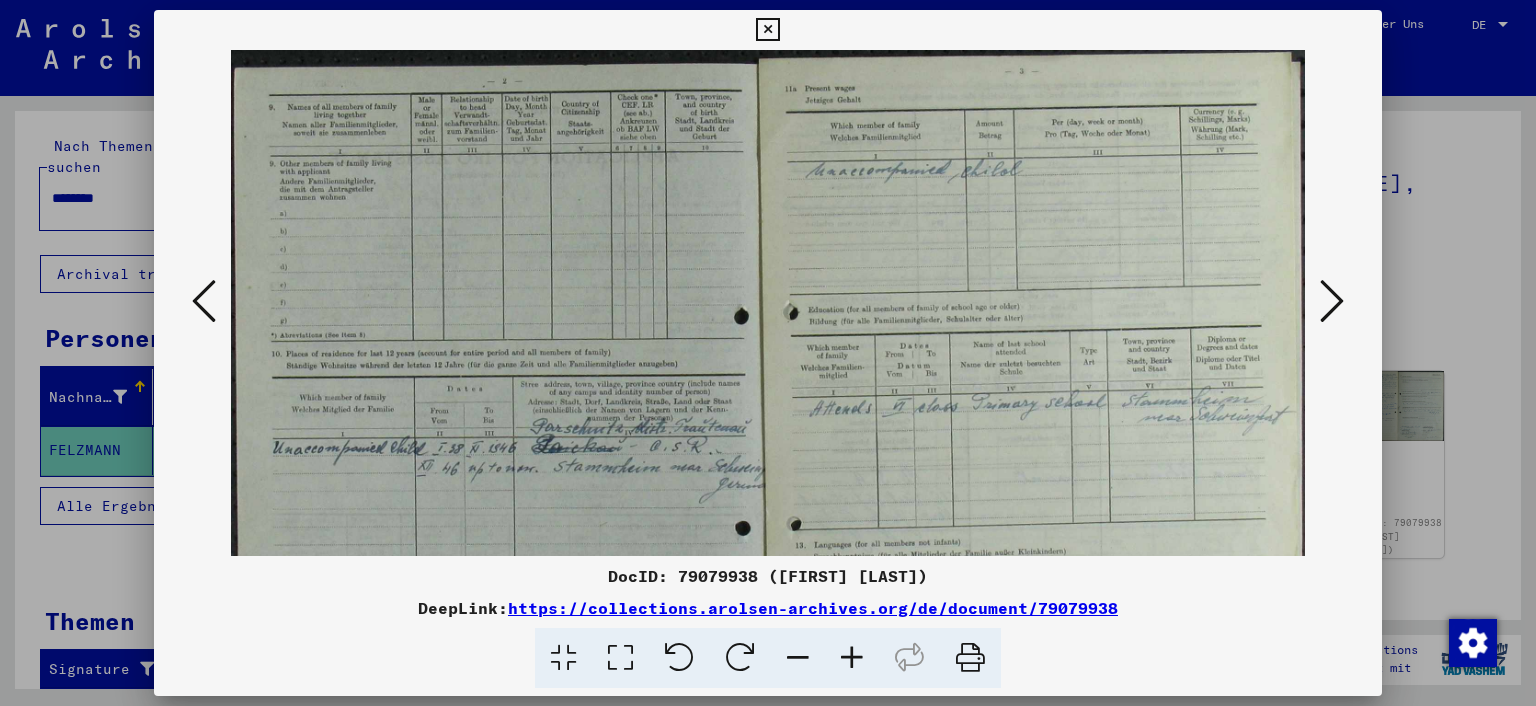 click at bounding box center (852, 658) 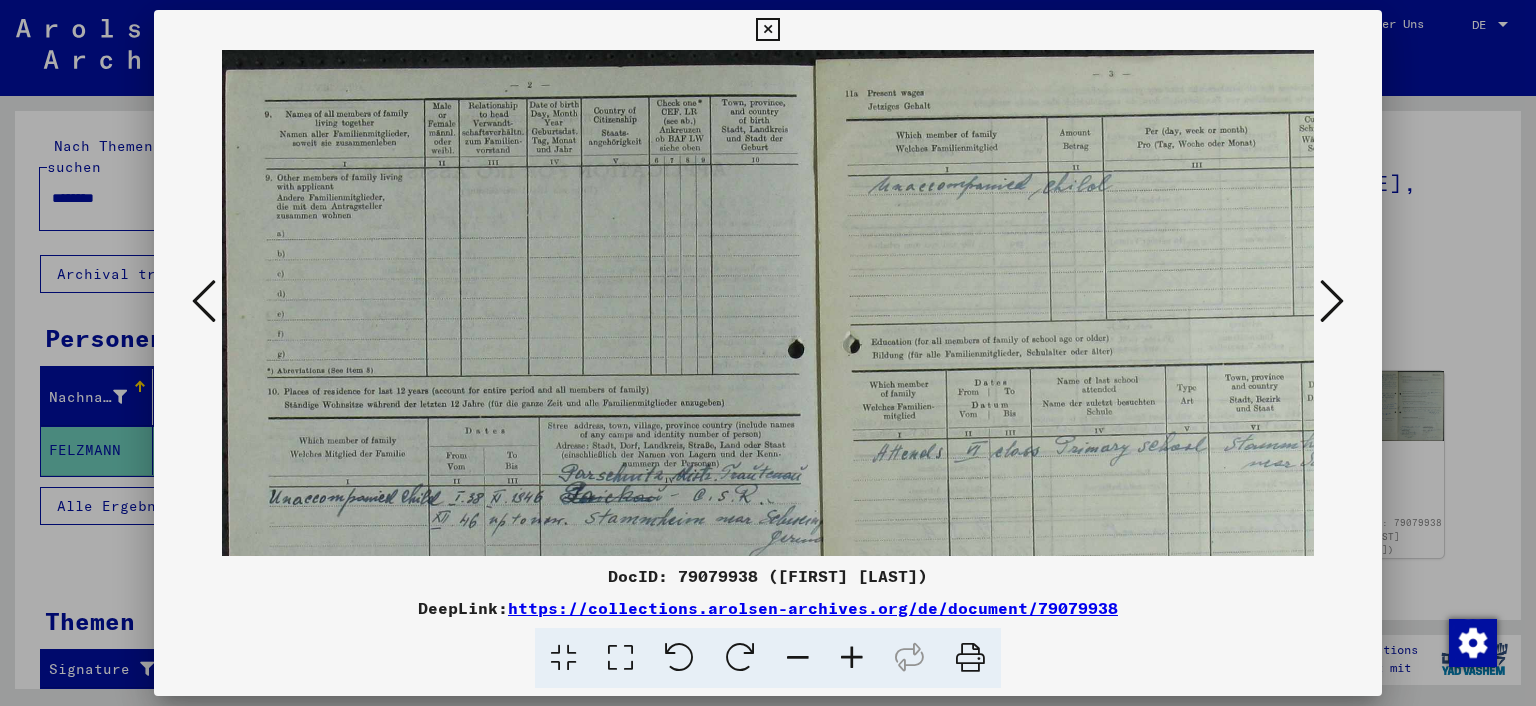 click at bounding box center [852, 658] 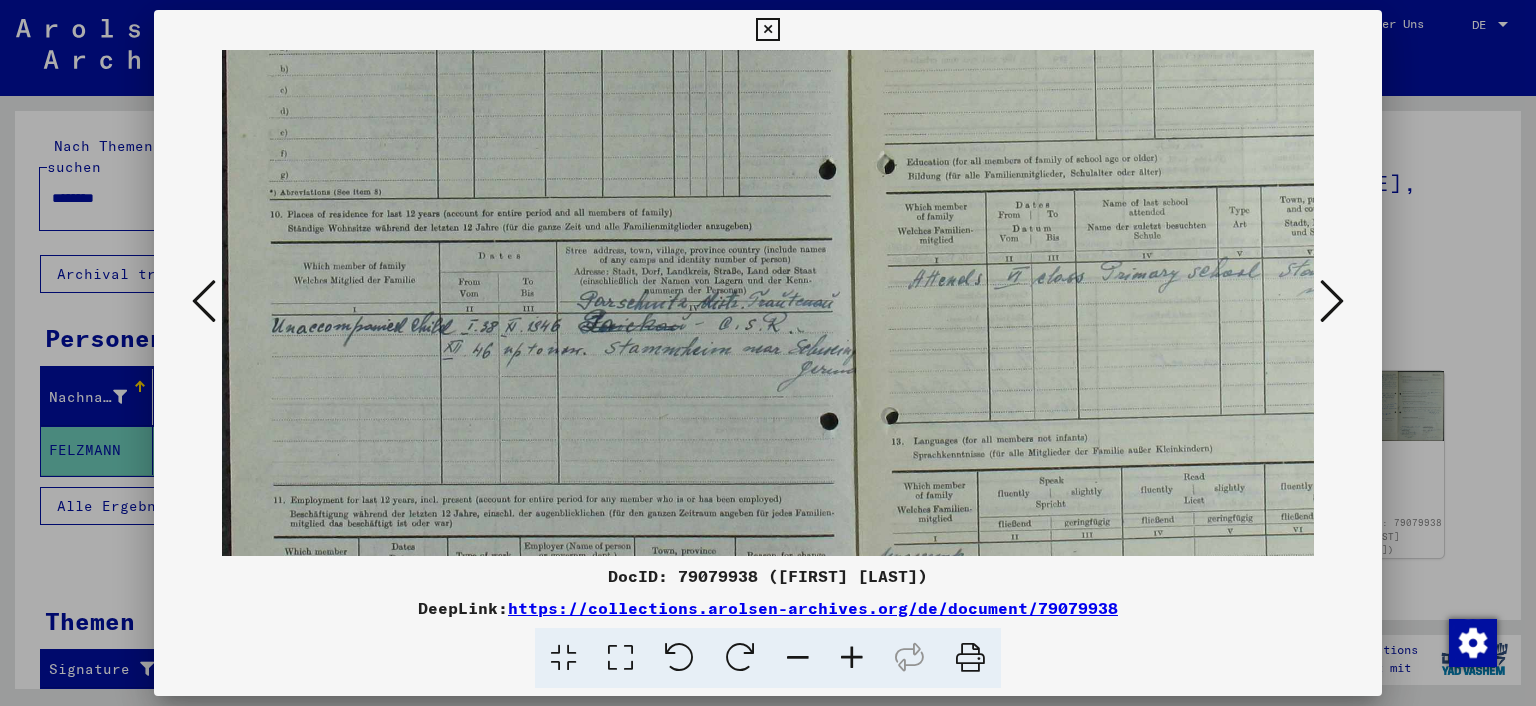 scroll, scrollTop: 200, scrollLeft: 0, axis: vertical 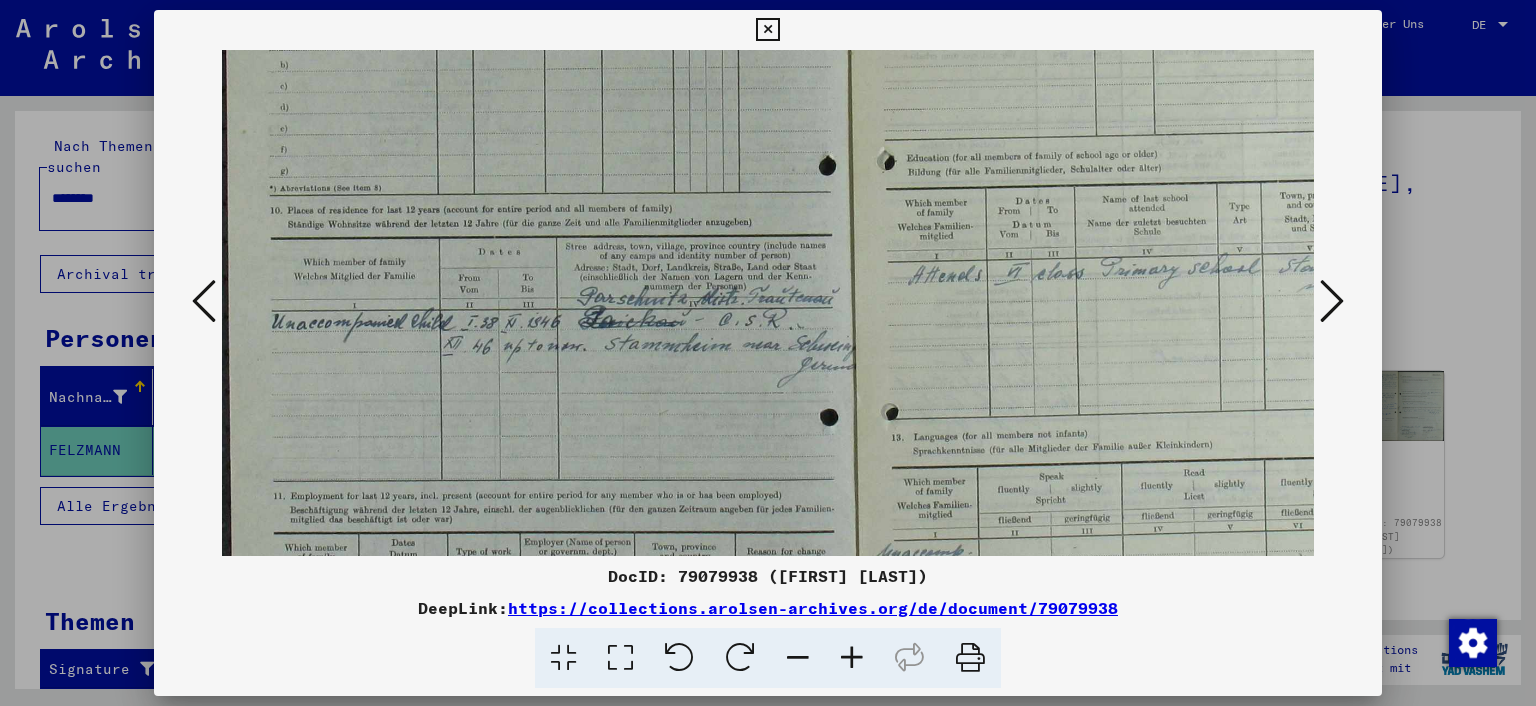 drag, startPoint x: 966, startPoint y: 287, endPoint x: 1082, endPoint y: 88, distance: 230.34105 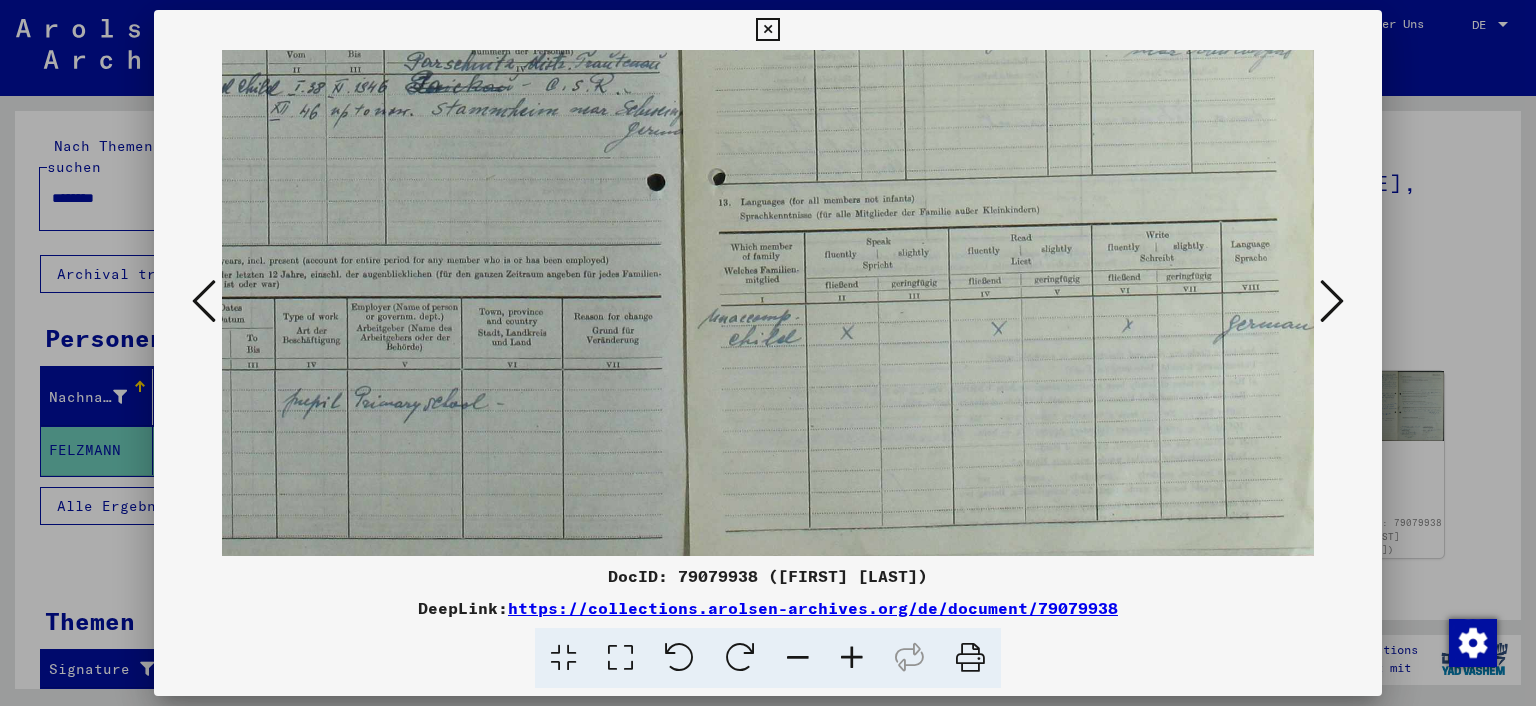 scroll, scrollTop: 436, scrollLeft: 173, axis: both 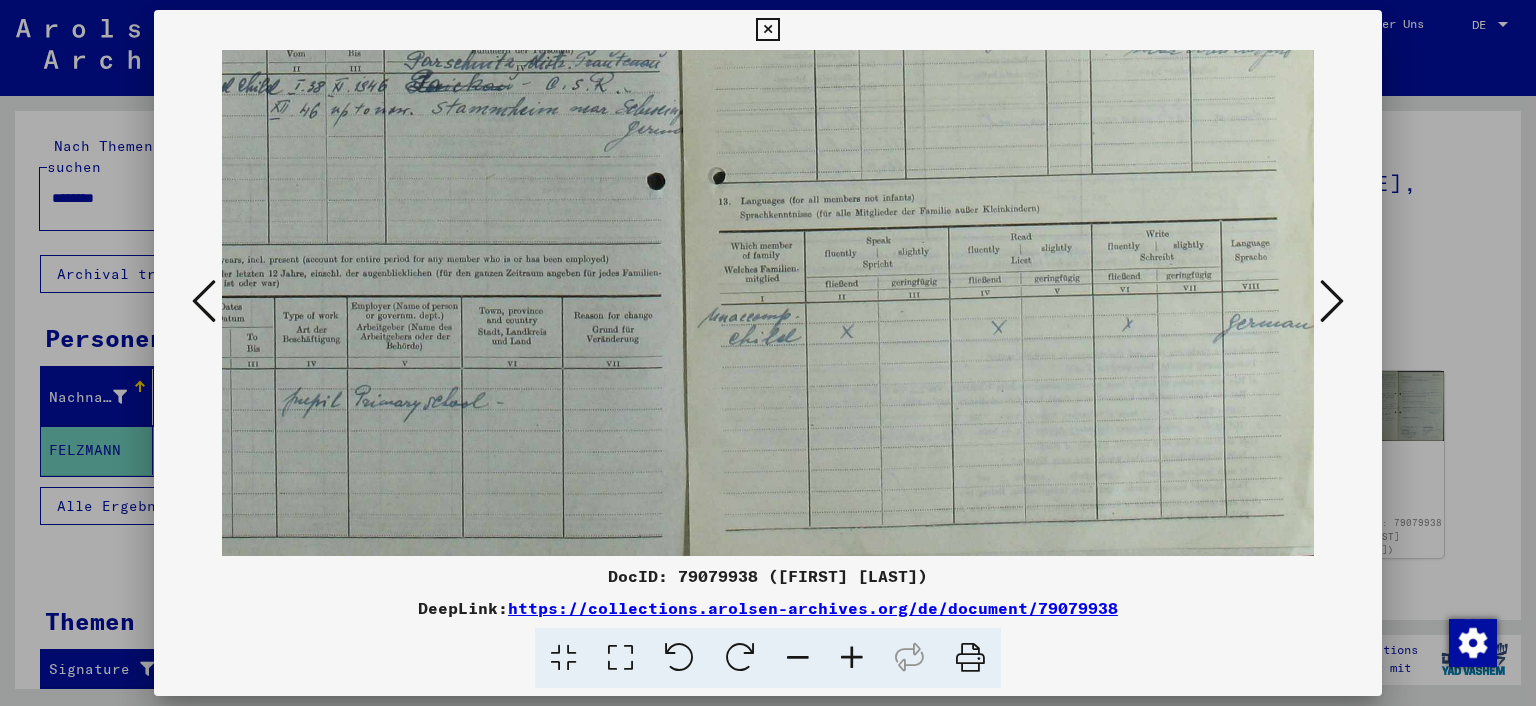 drag, startPoint x: 765, startPoint y: 286, endPoint x: 532, endPoint y: 181, distance: 255.56604 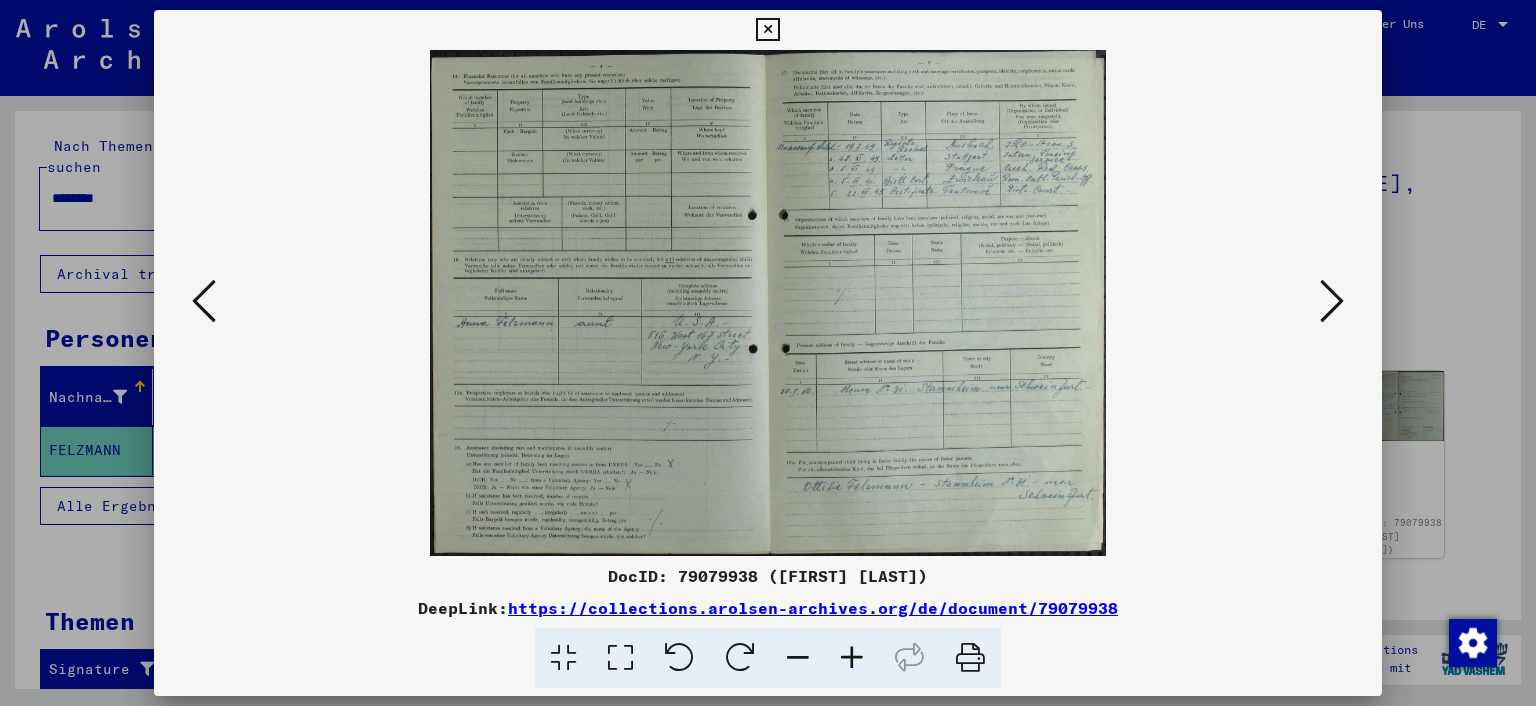 scroll, scrollTop: 0, scrollLeft: 0, axis: both 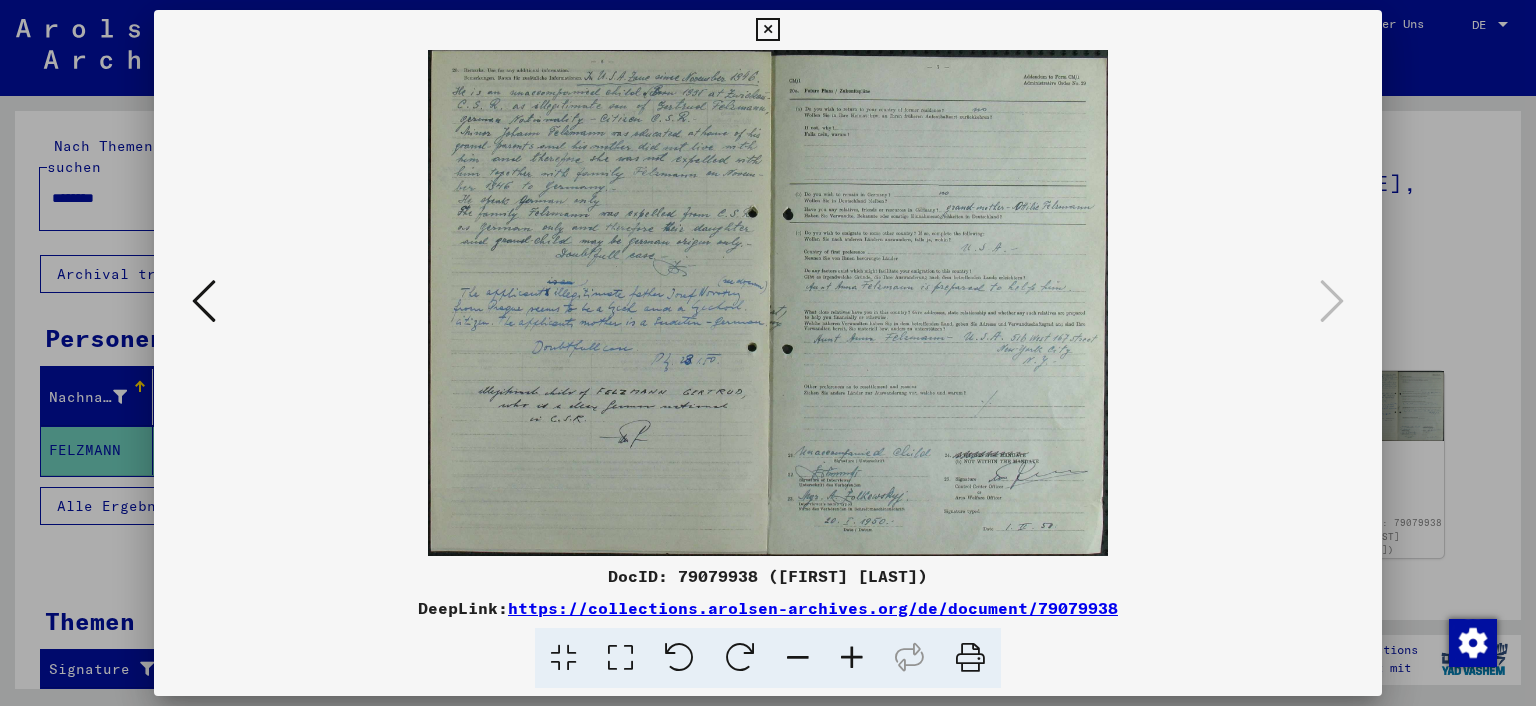 click at bounding box center [852, 658] 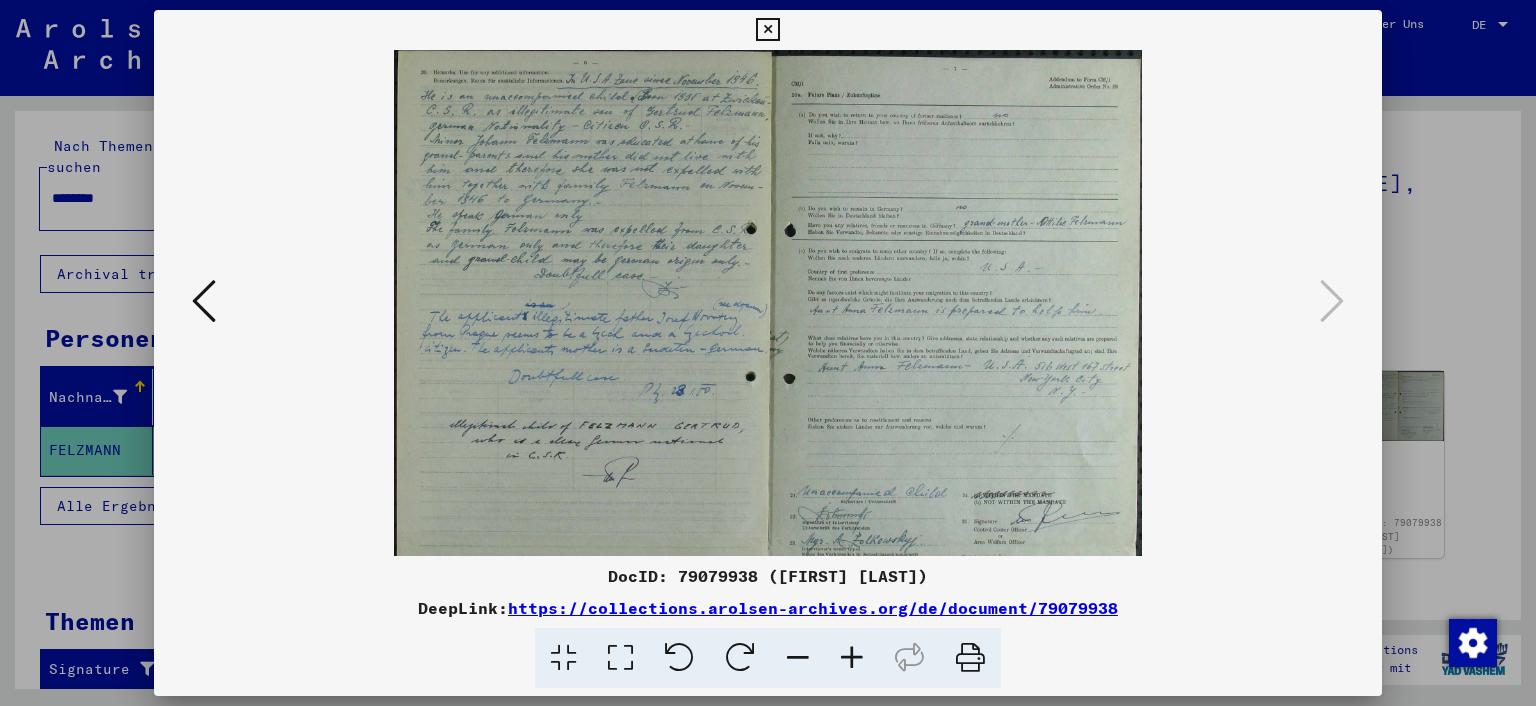 click at bounding box center (852, 658) 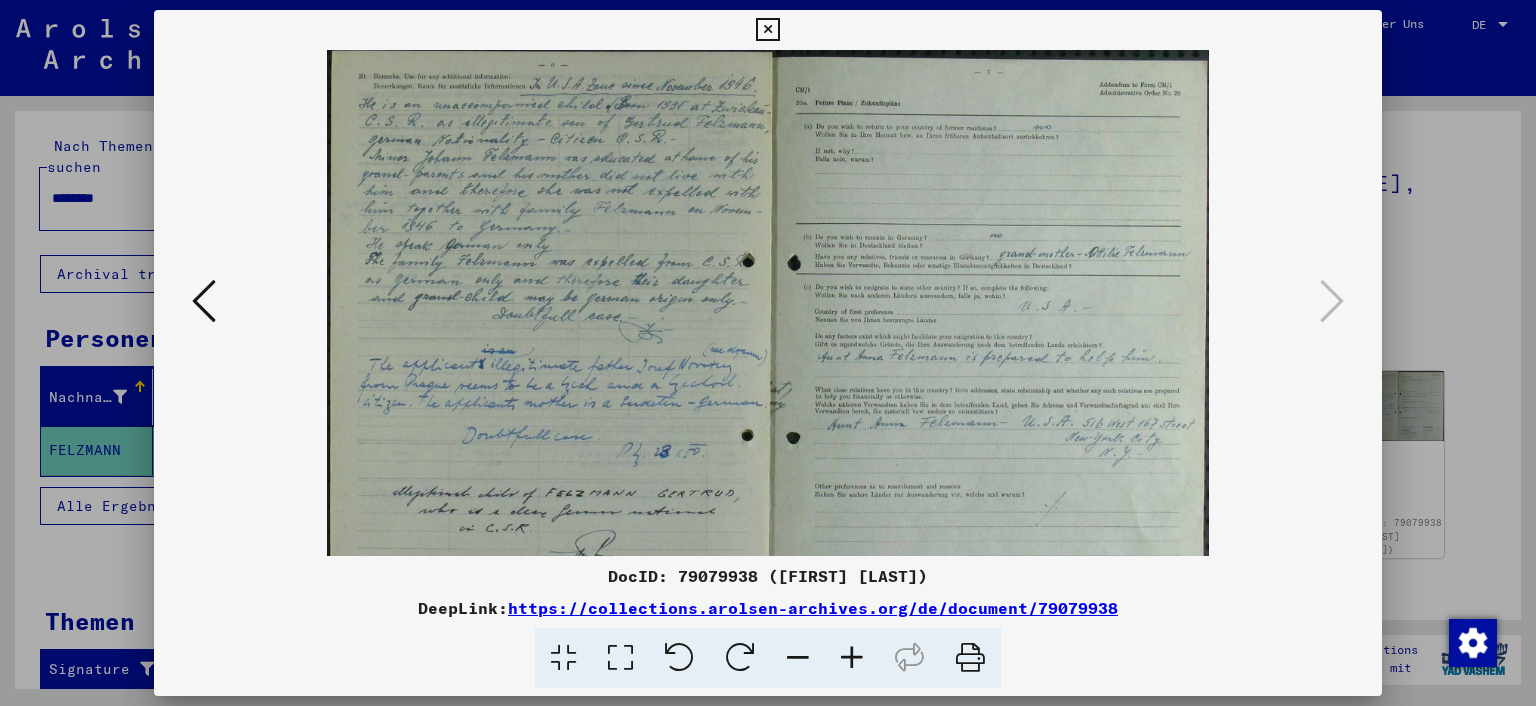 click at bounding box center [852, 658] 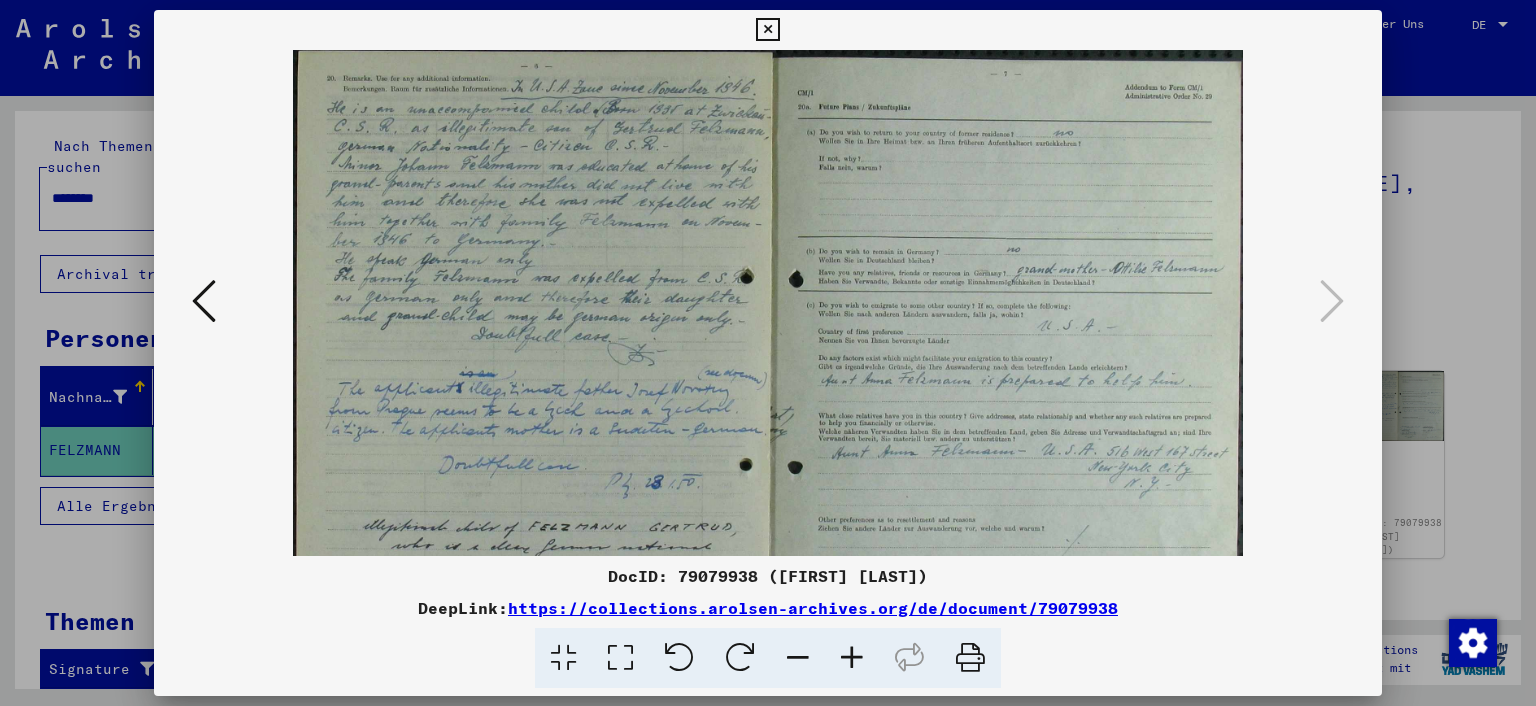 click at bounding box center [852, 658] 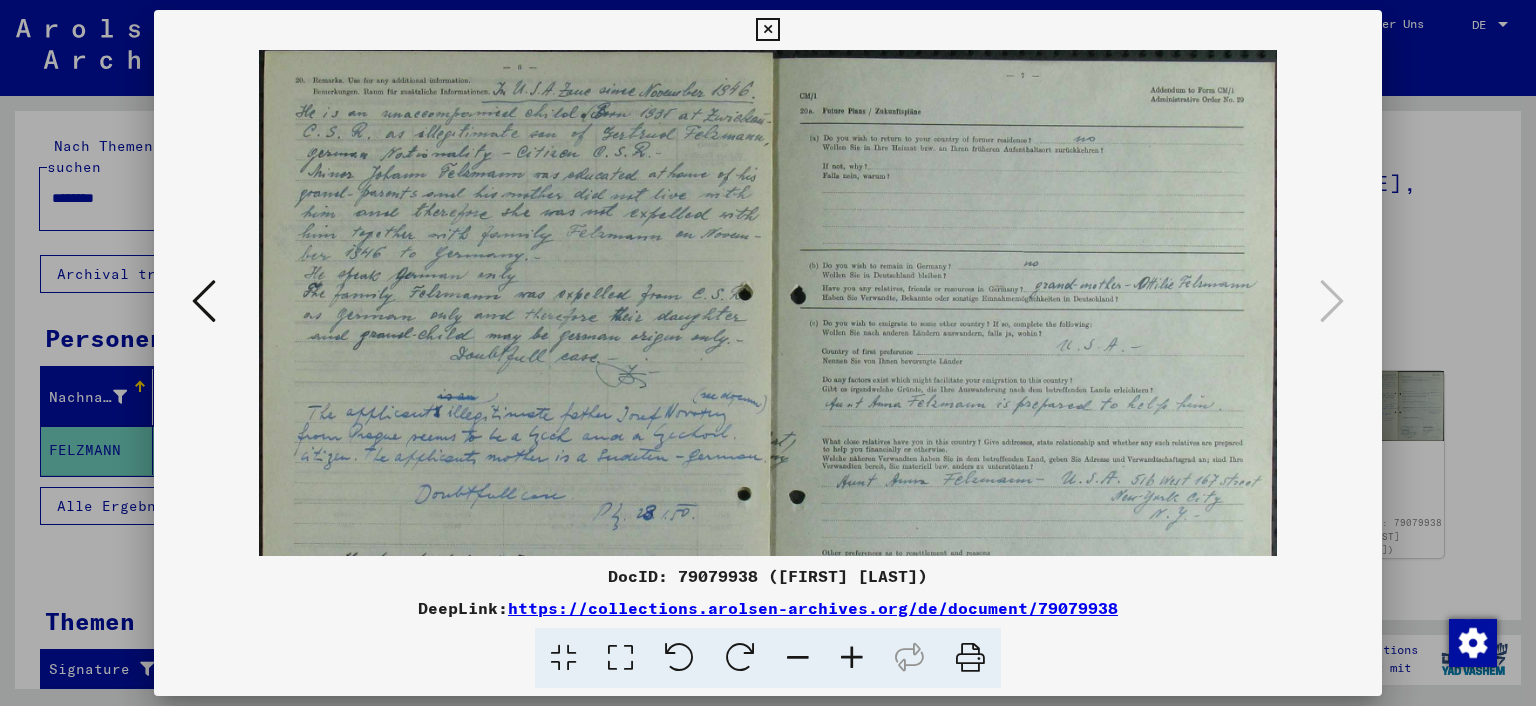 click at bounding box center [852, 658] 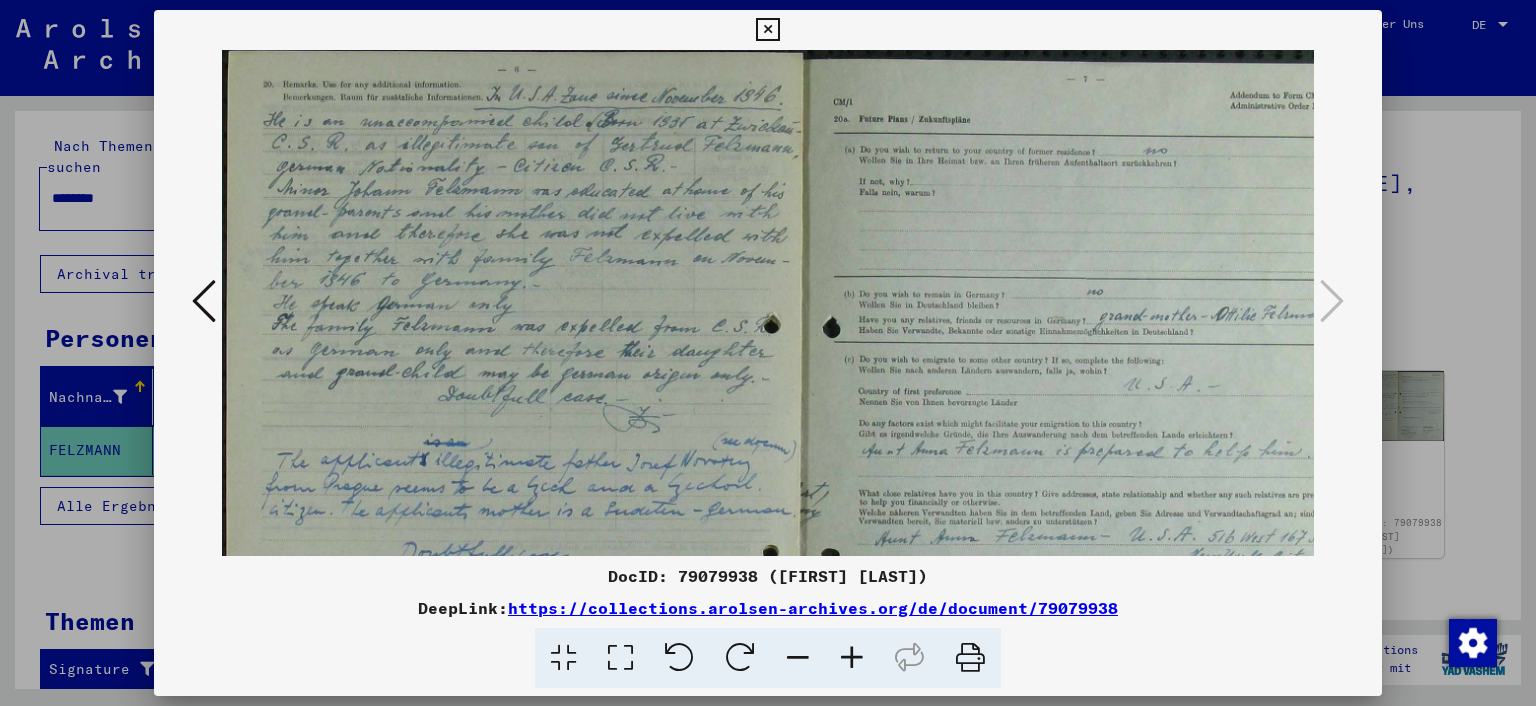 click at bounding box center (852, 658) 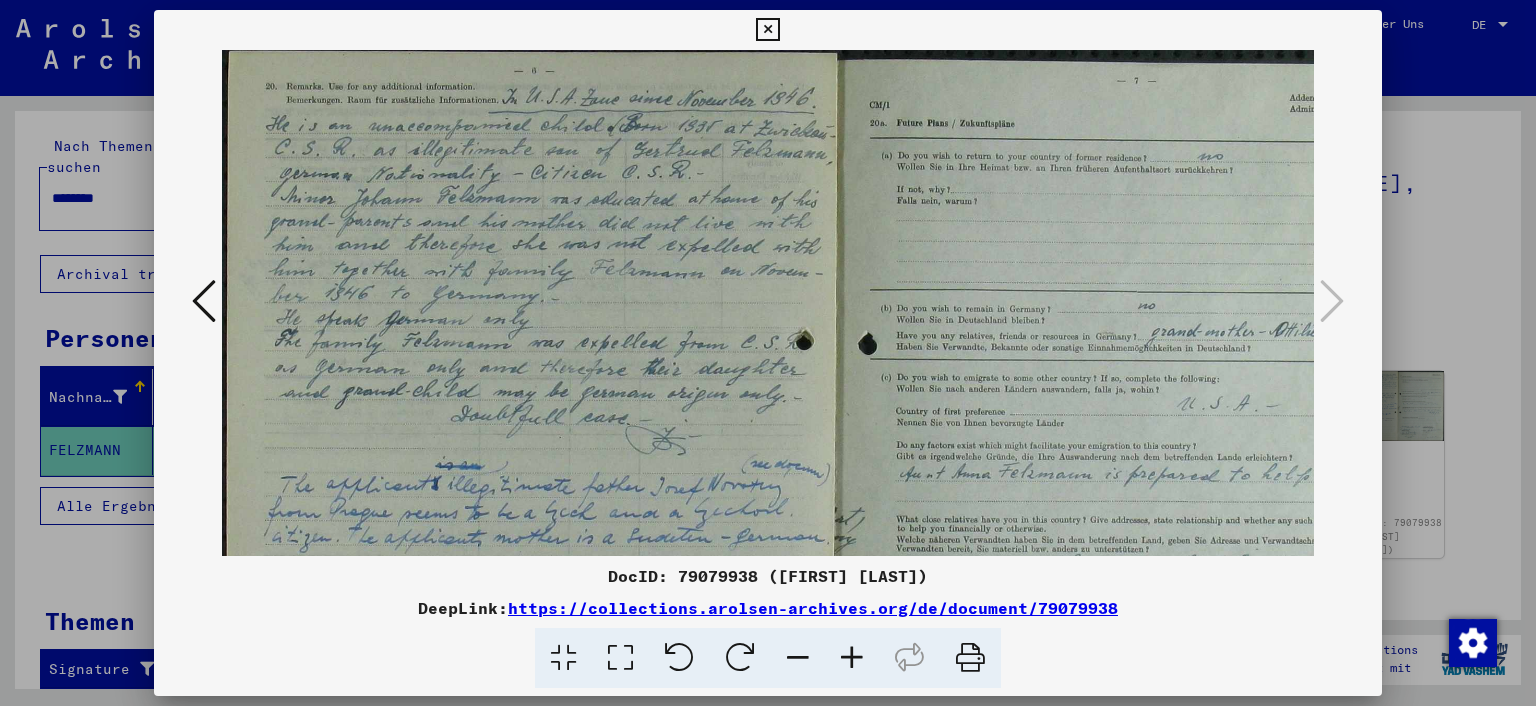 click at bounding box center [852, 658] 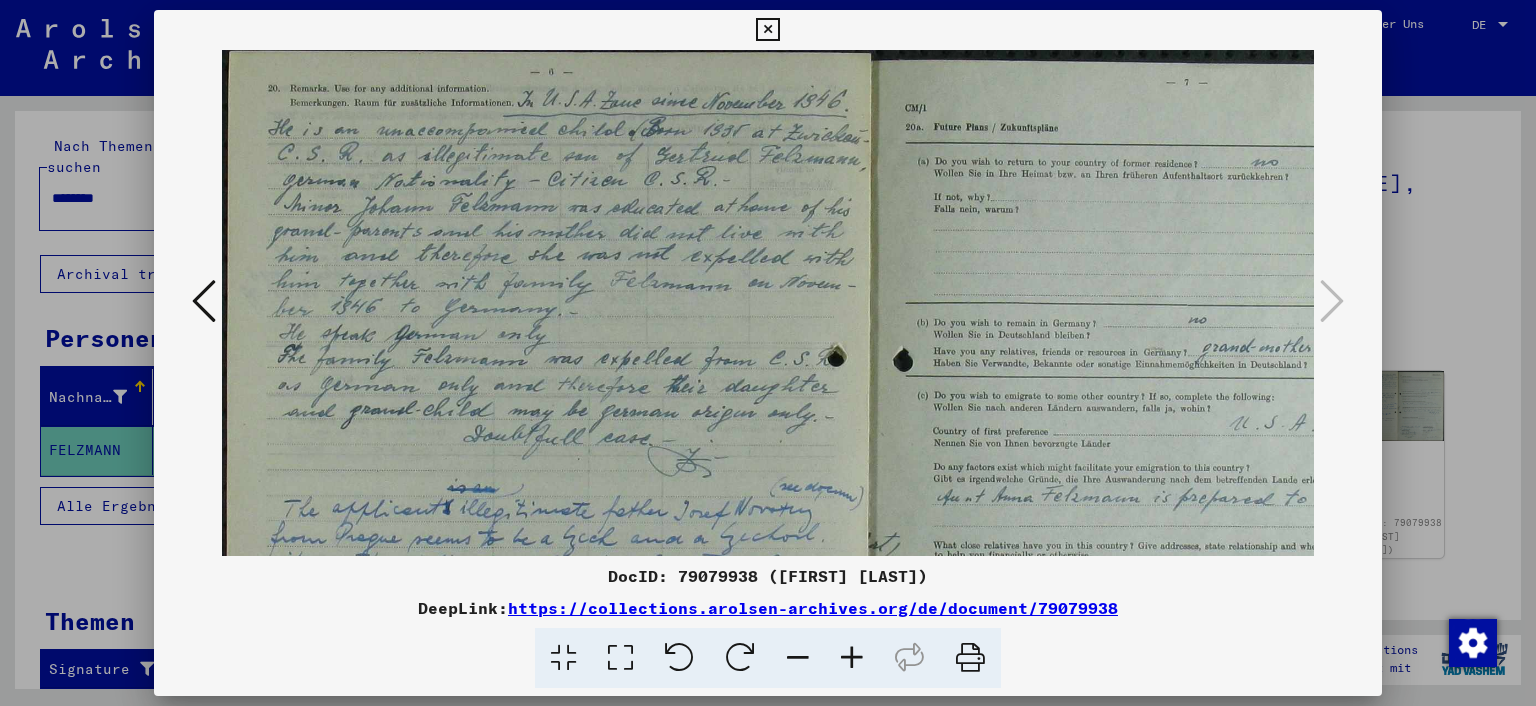 click at bounding box center [852, 658] 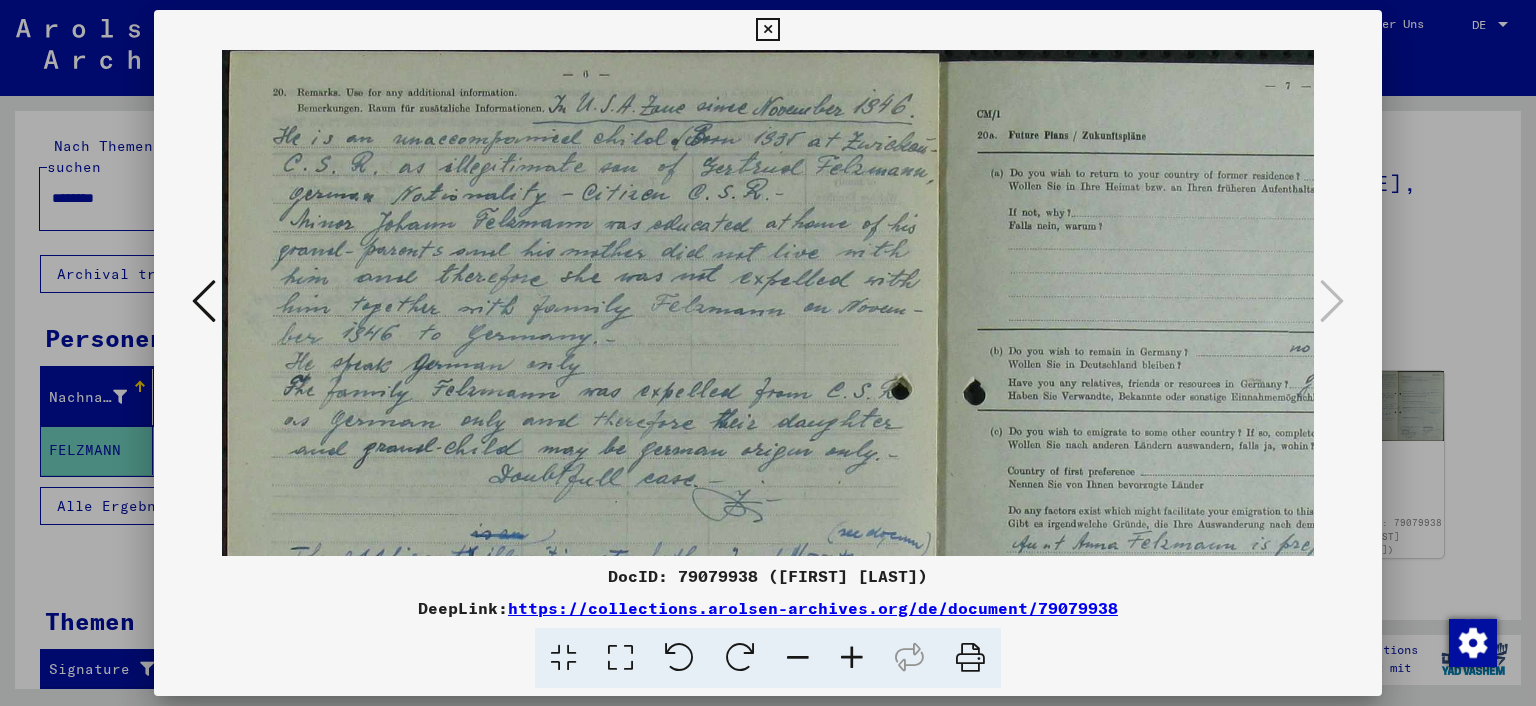 click at bounding box center (852, 658) 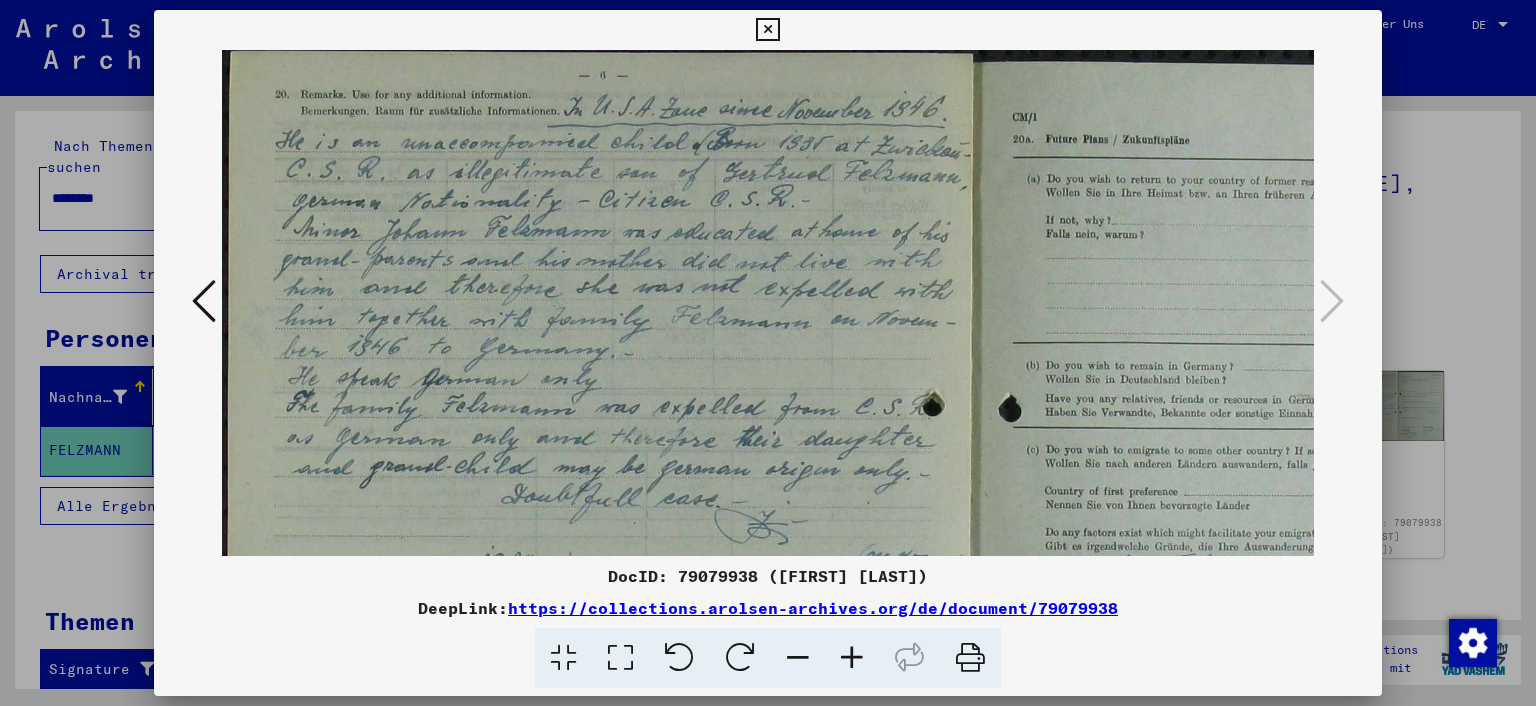 click at bounding box center (852, 658) 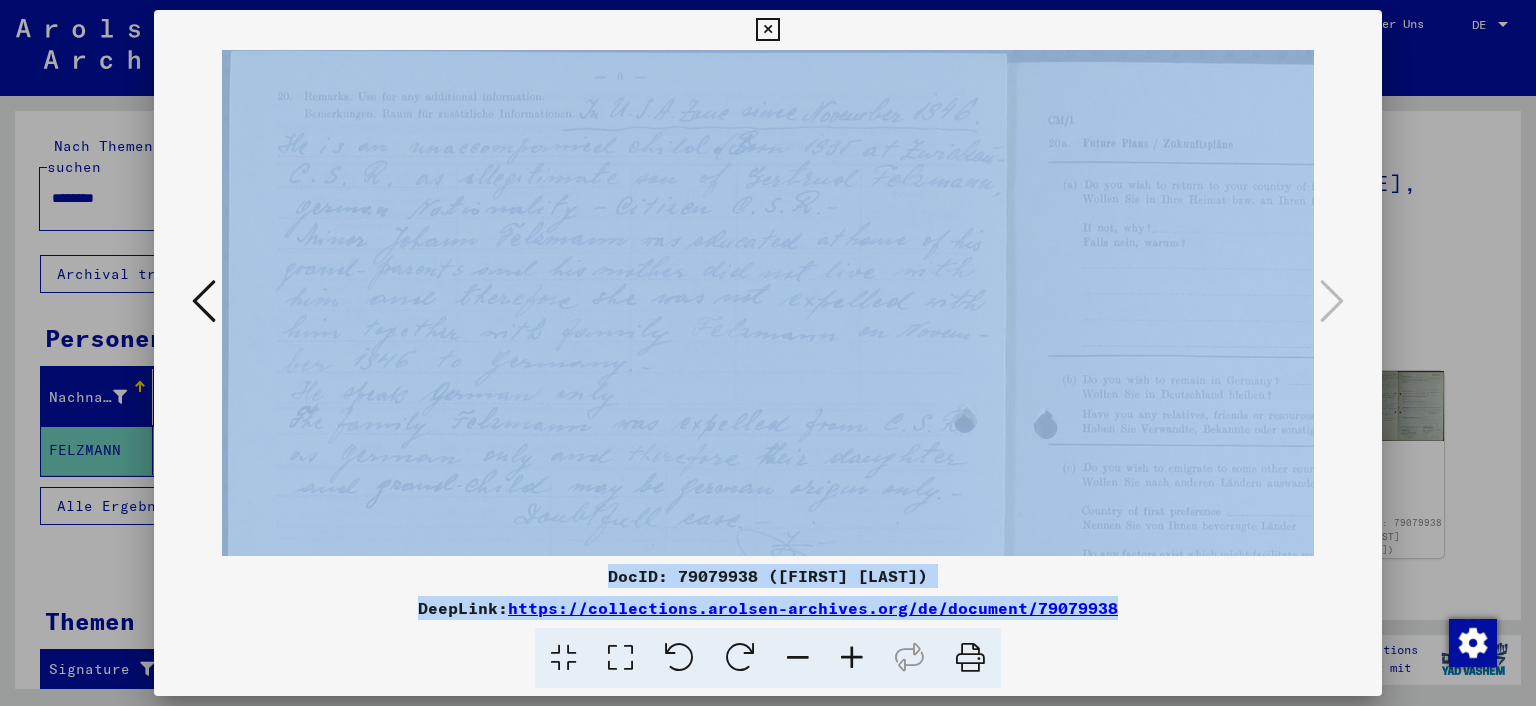 click at bounding box center [852, 658] 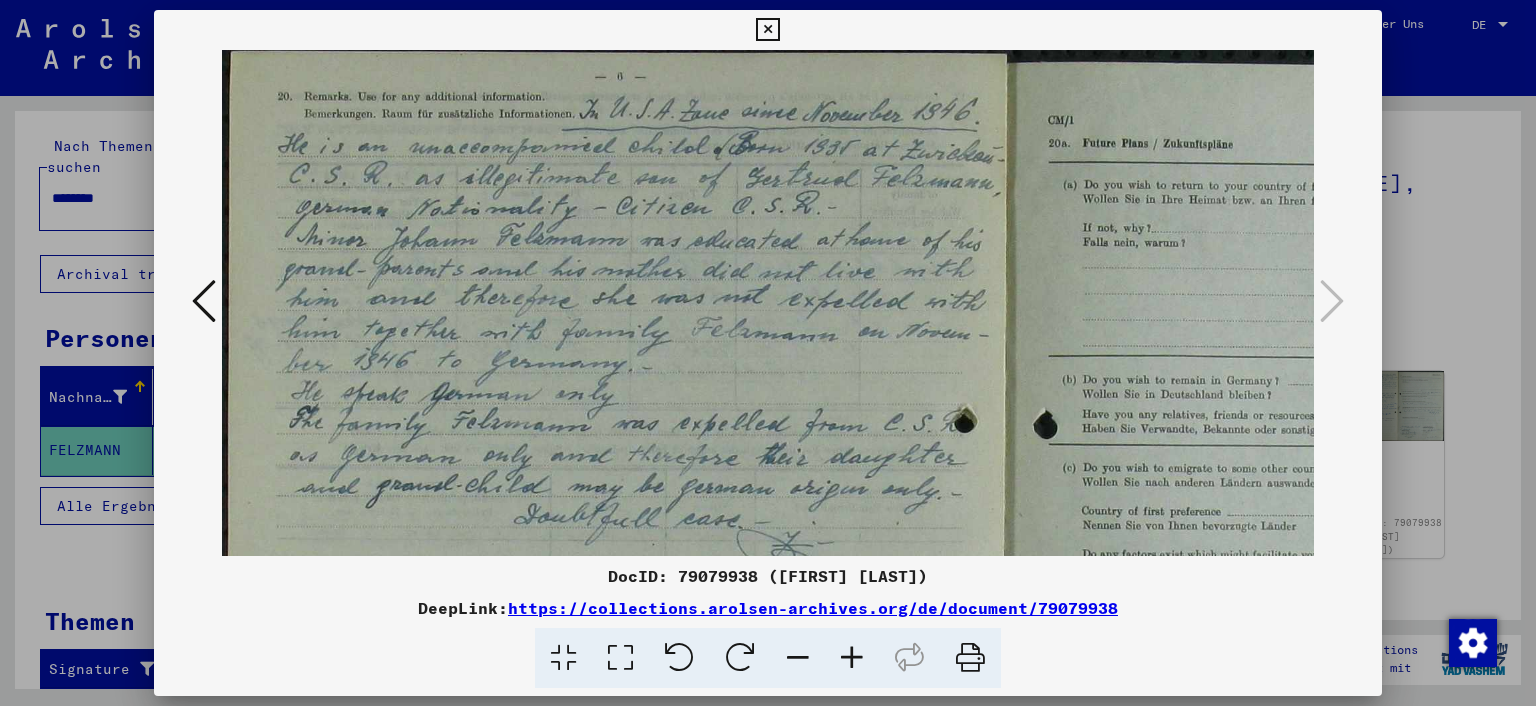 click at bounding box center (852, 658) 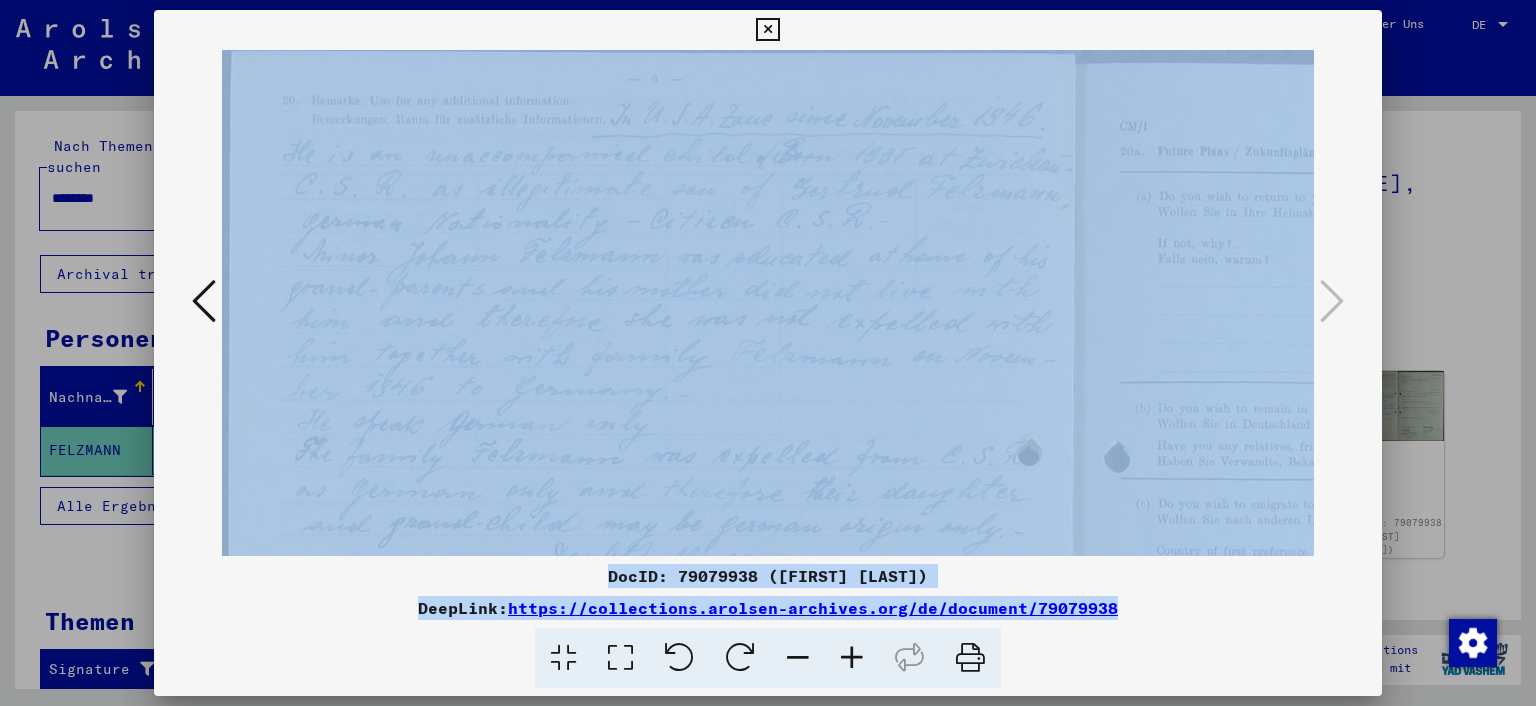 click at bounding box center [852, 658] 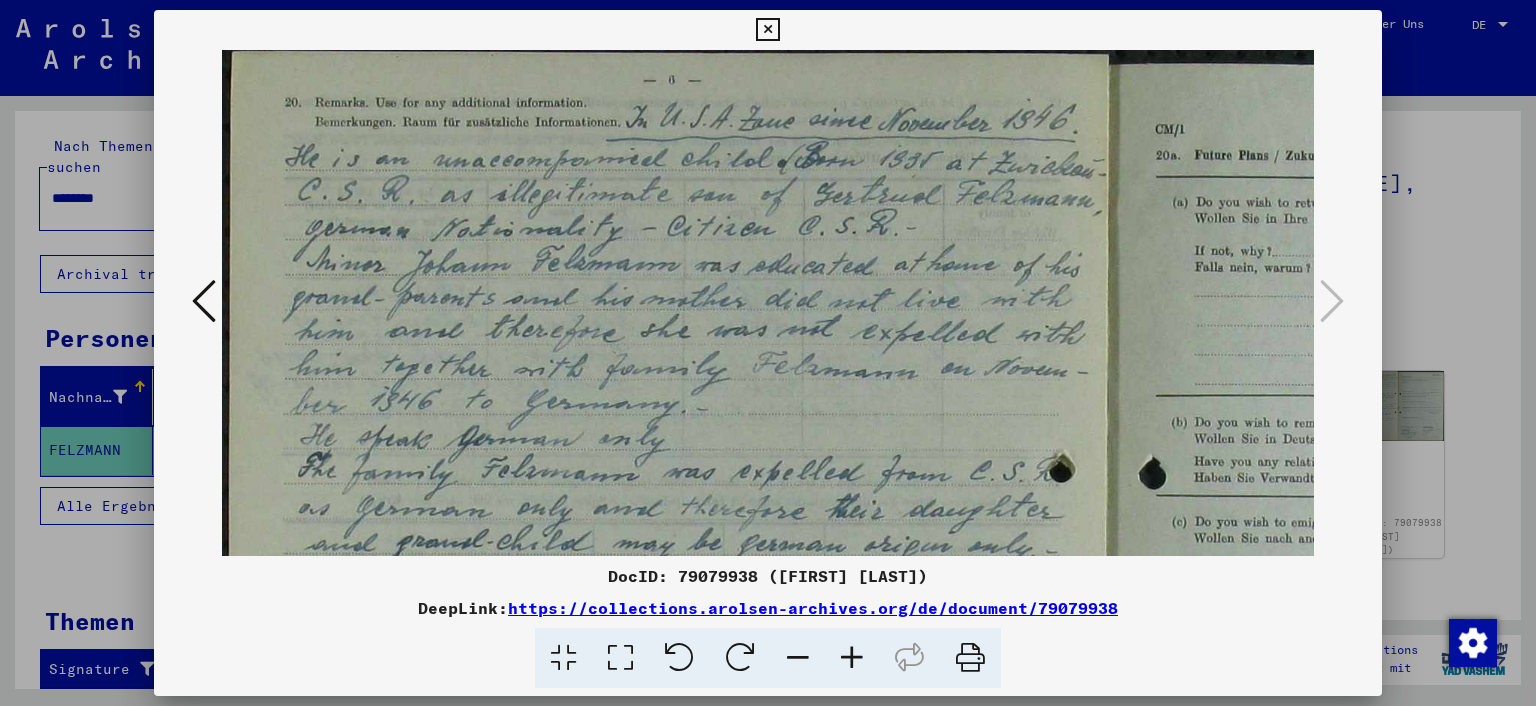 click at bounding box center [852, 658] 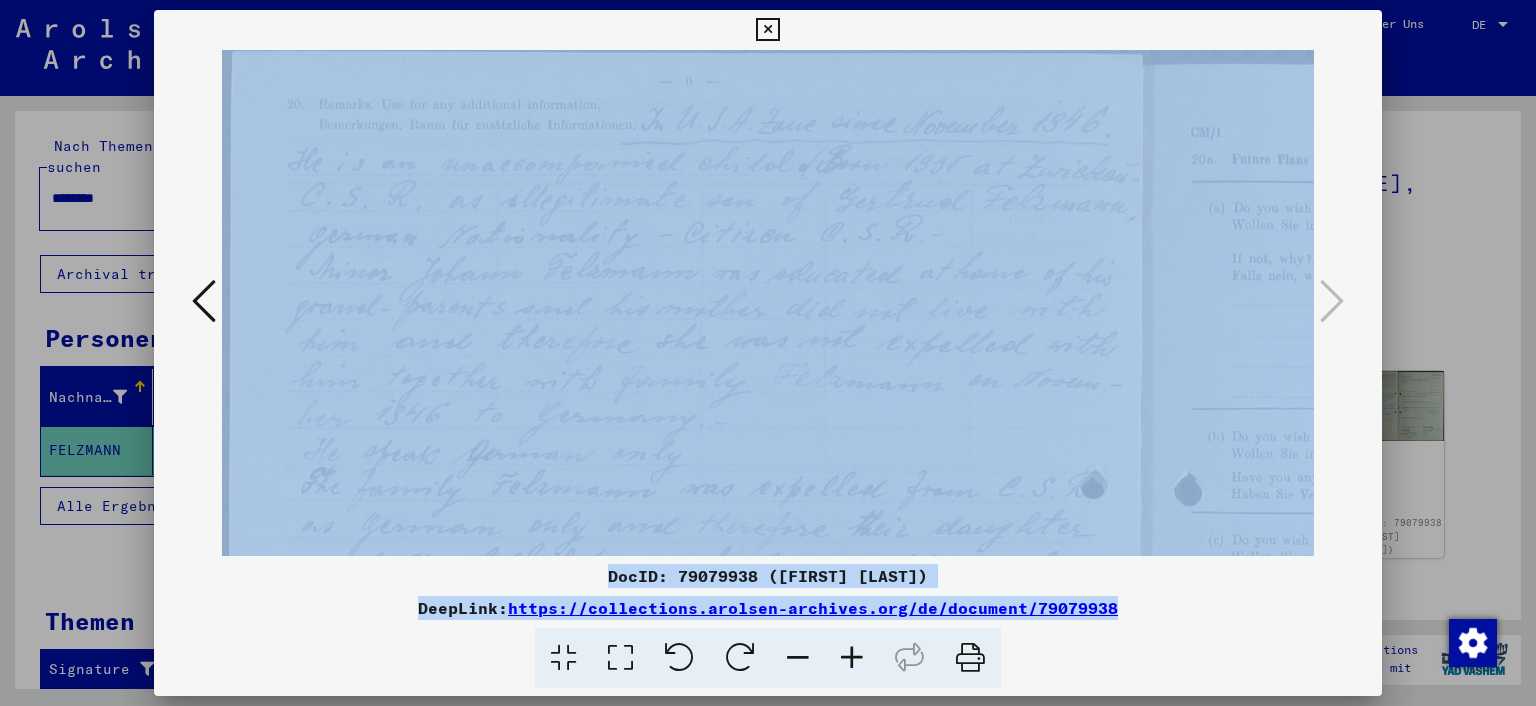 click at bounding box center (852, 658) 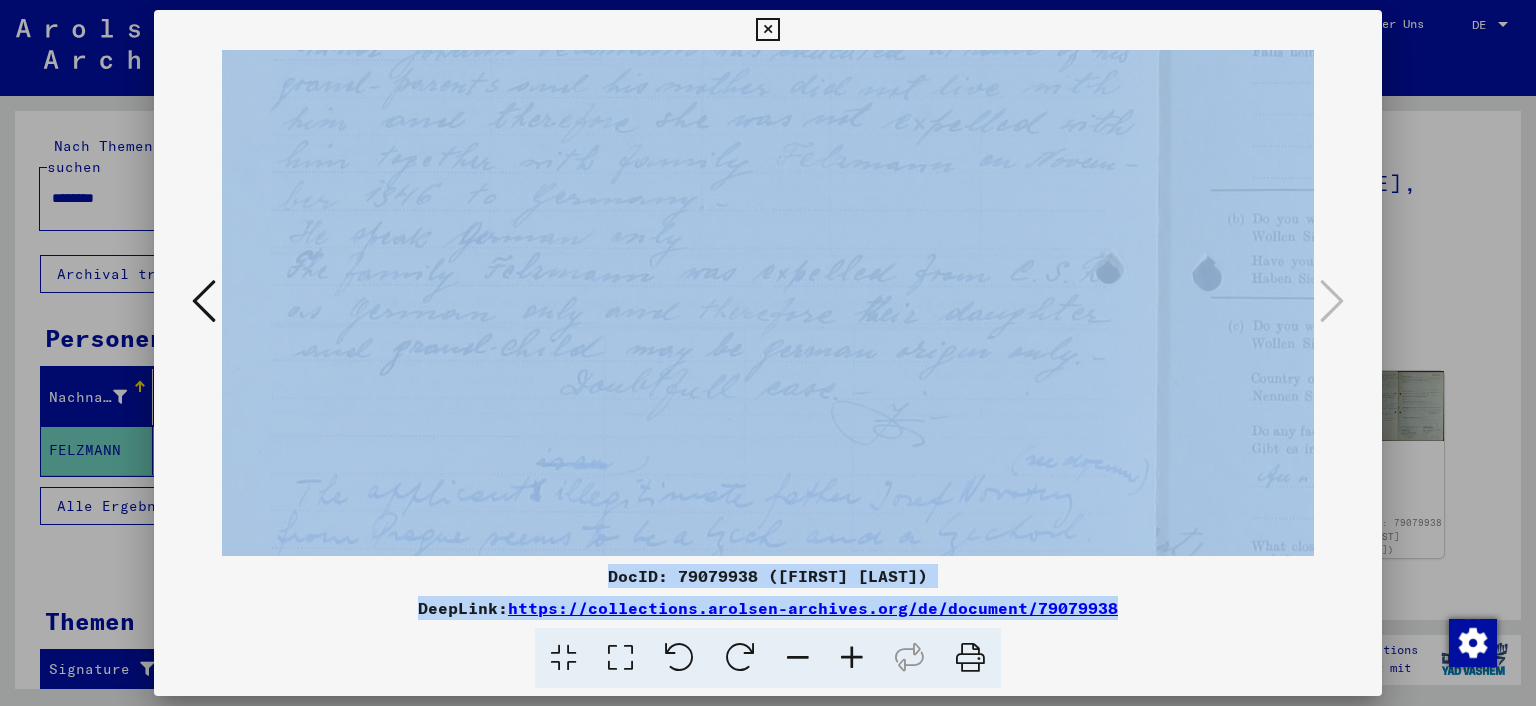 scroll, scrollTop: 232, scrollLeft: 14, axis: both 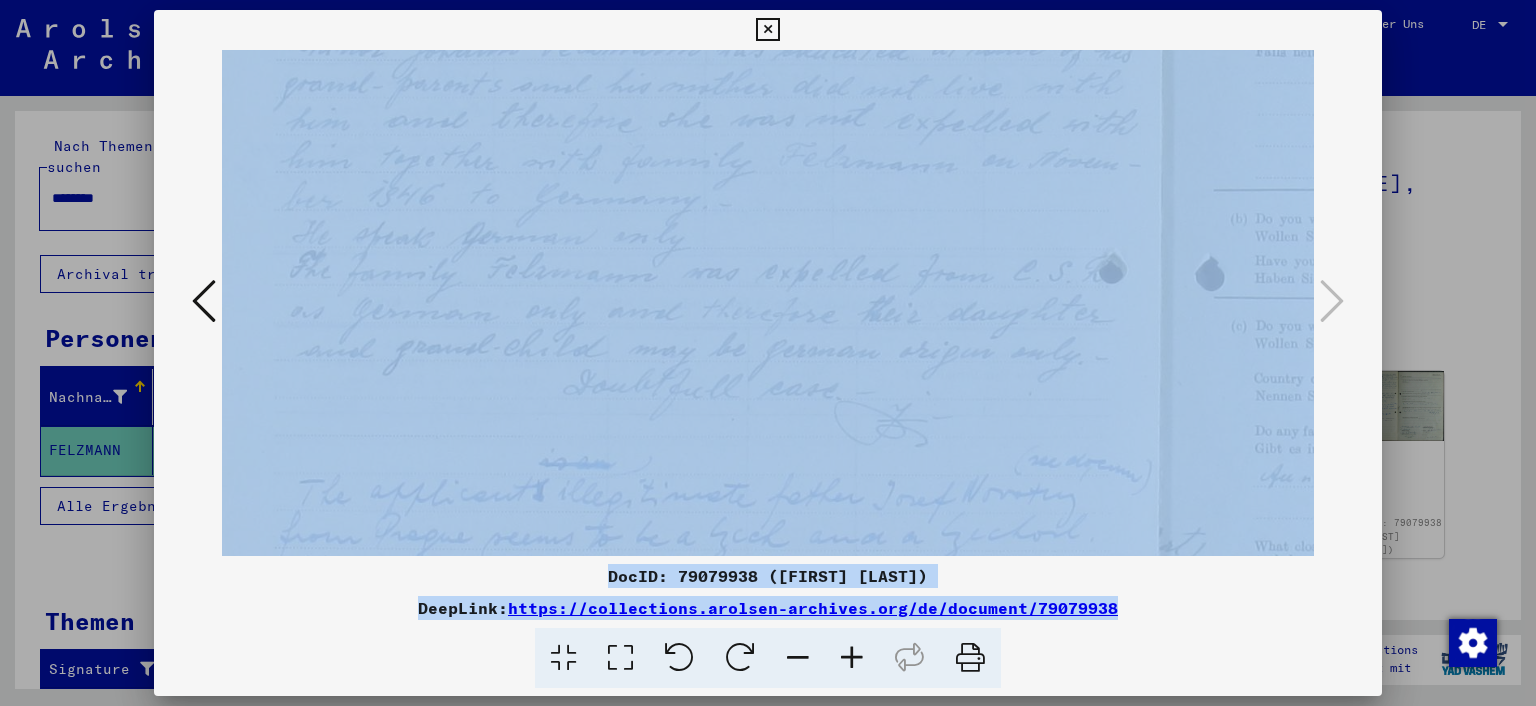 drag, startPoint x: 879, startPoint y: 407, endPoint x: 865, endPoint y: 237, distance: 170.5755 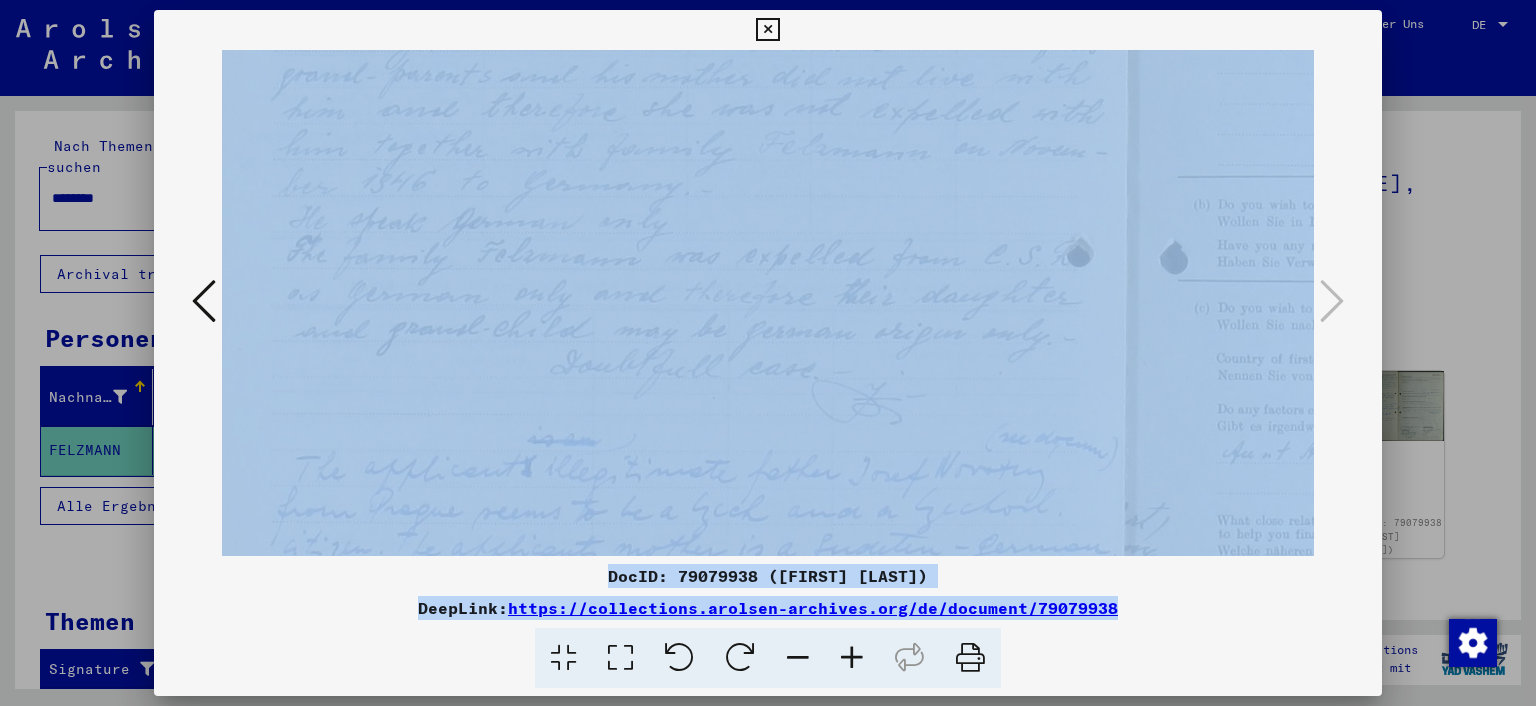 click at bounding box center [798, 658] 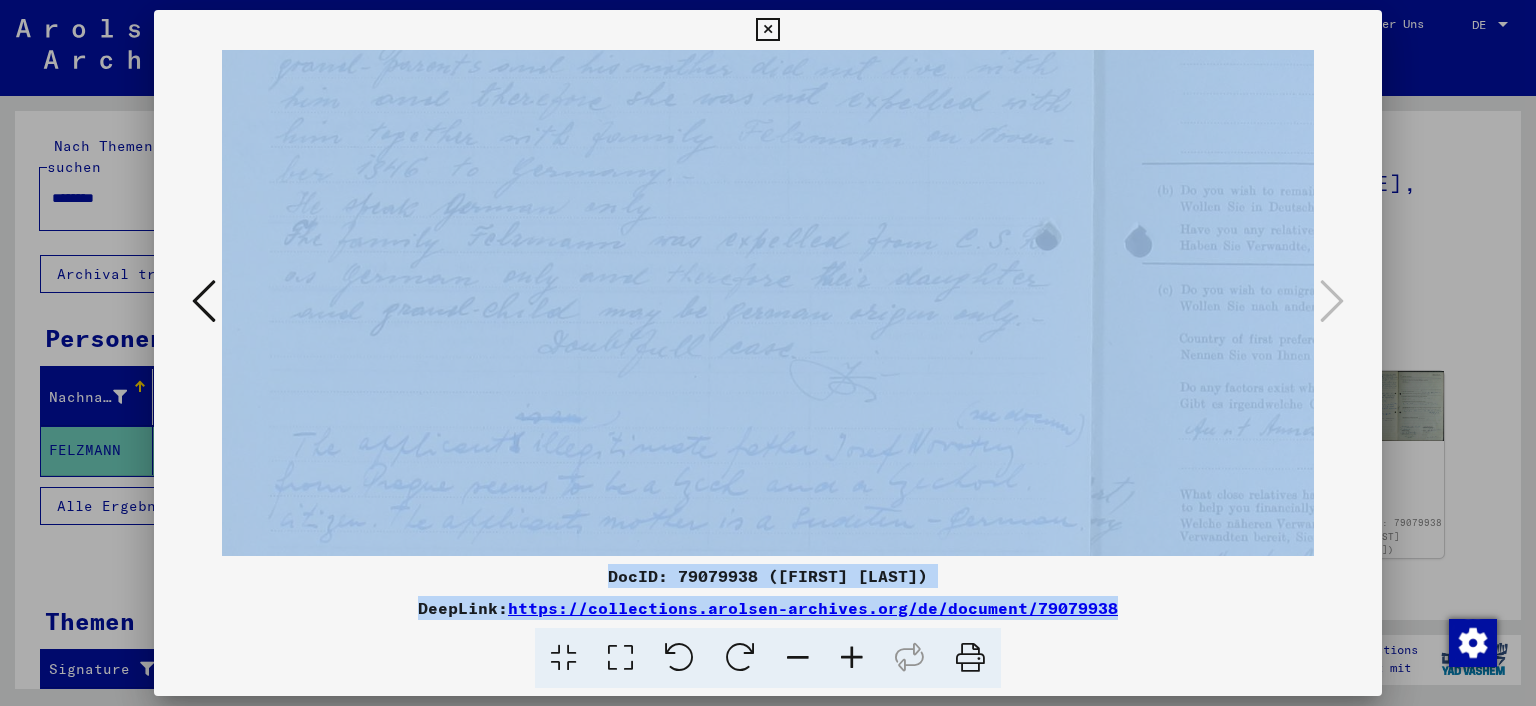click at bounding box center [798, 658] 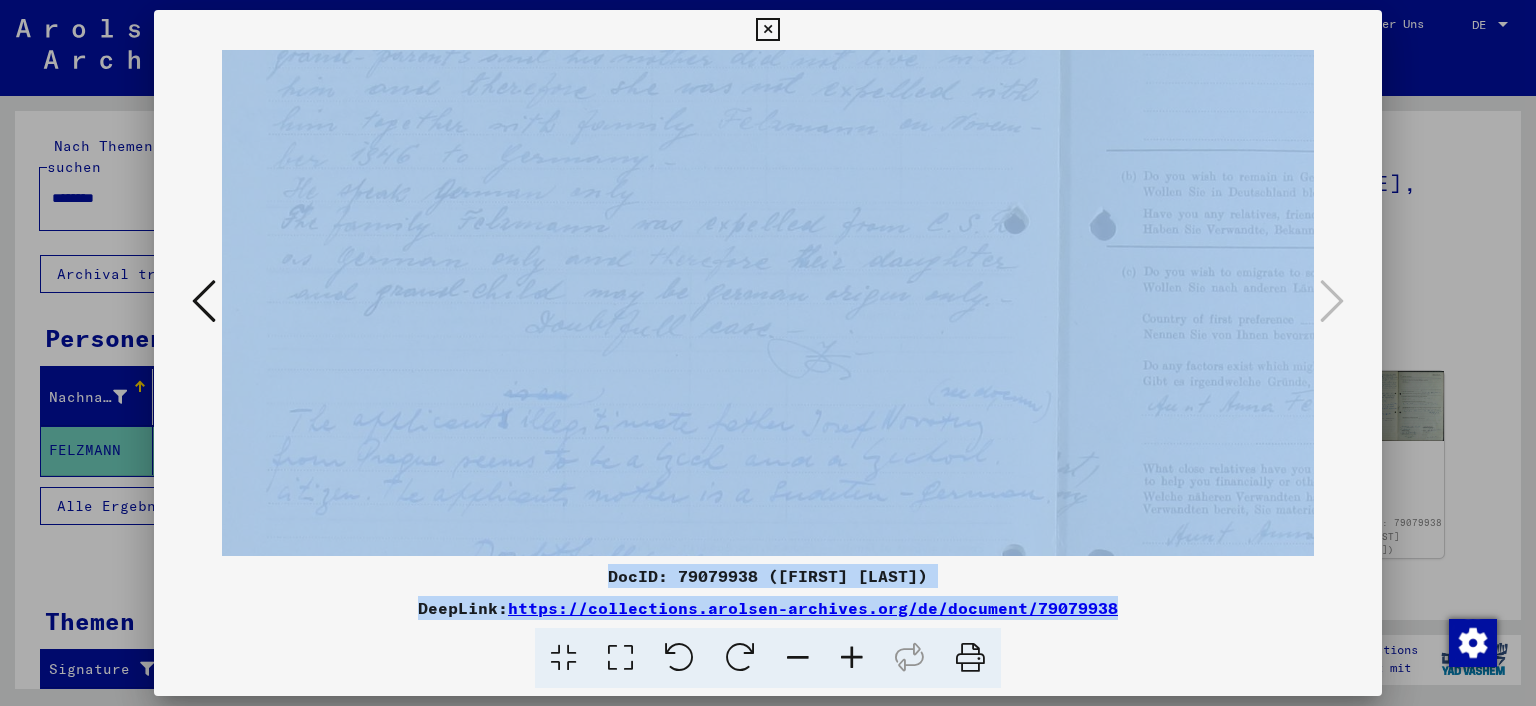 click at bounding box center [798, 658] 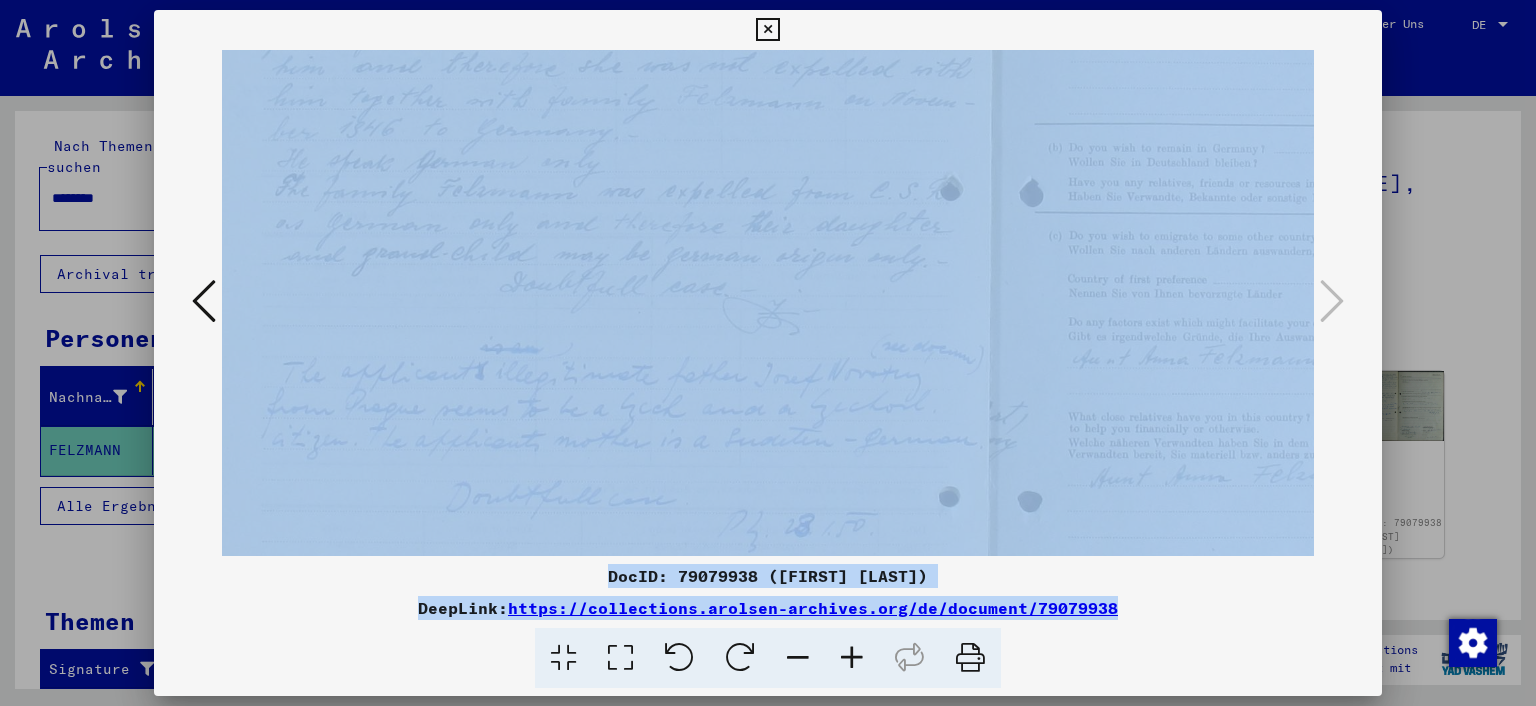 click at bounding box center [798, 658] 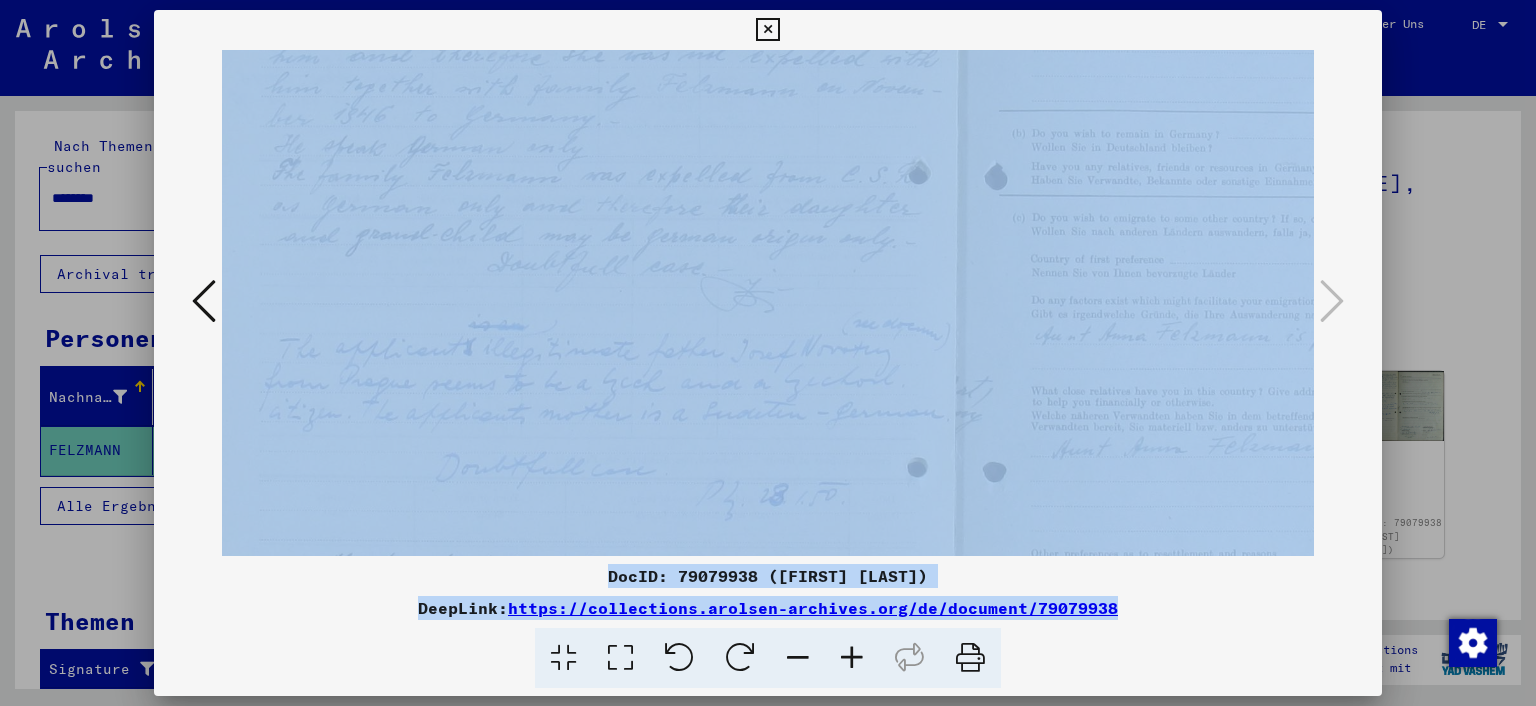 click at bounding box center (798, 658) 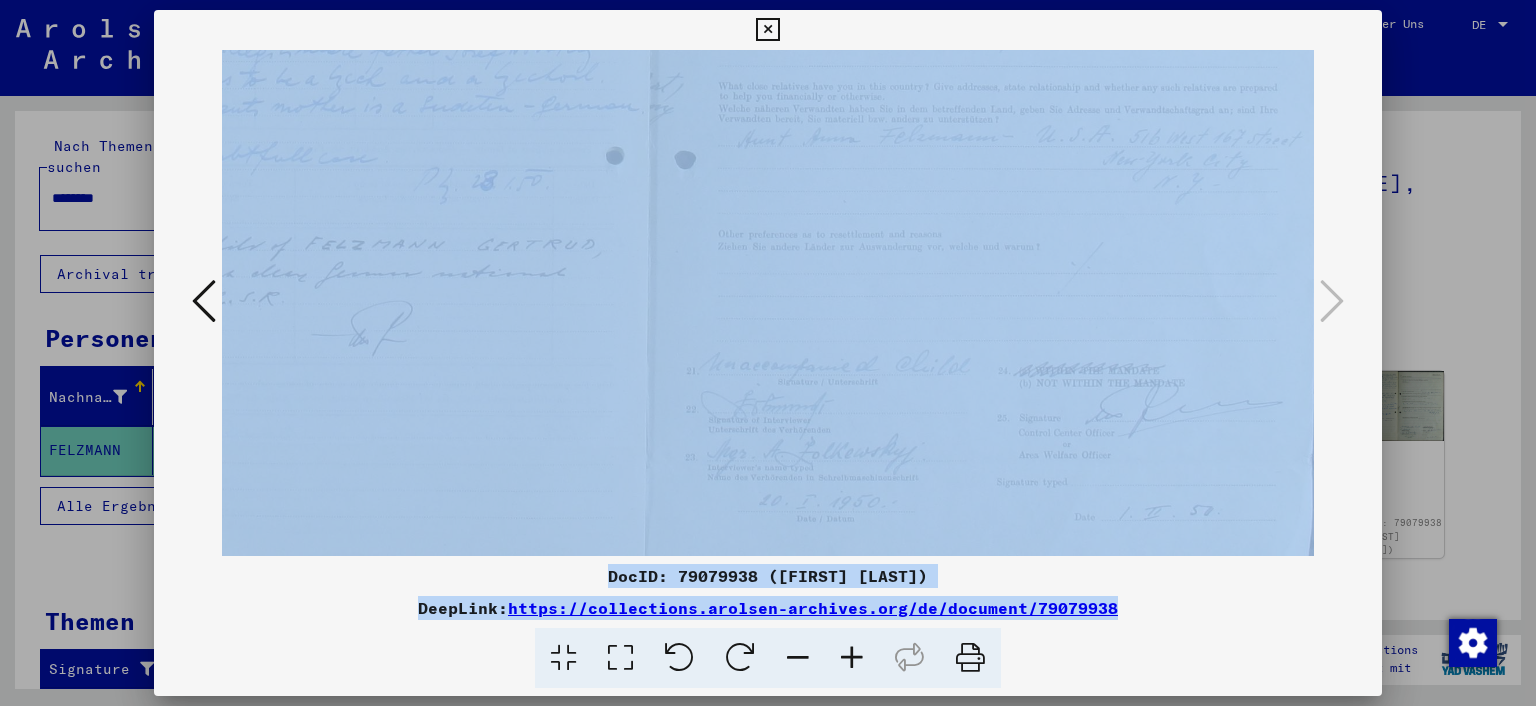 scroll, scrollTop: 500, scrollLeft: 252, axis: both 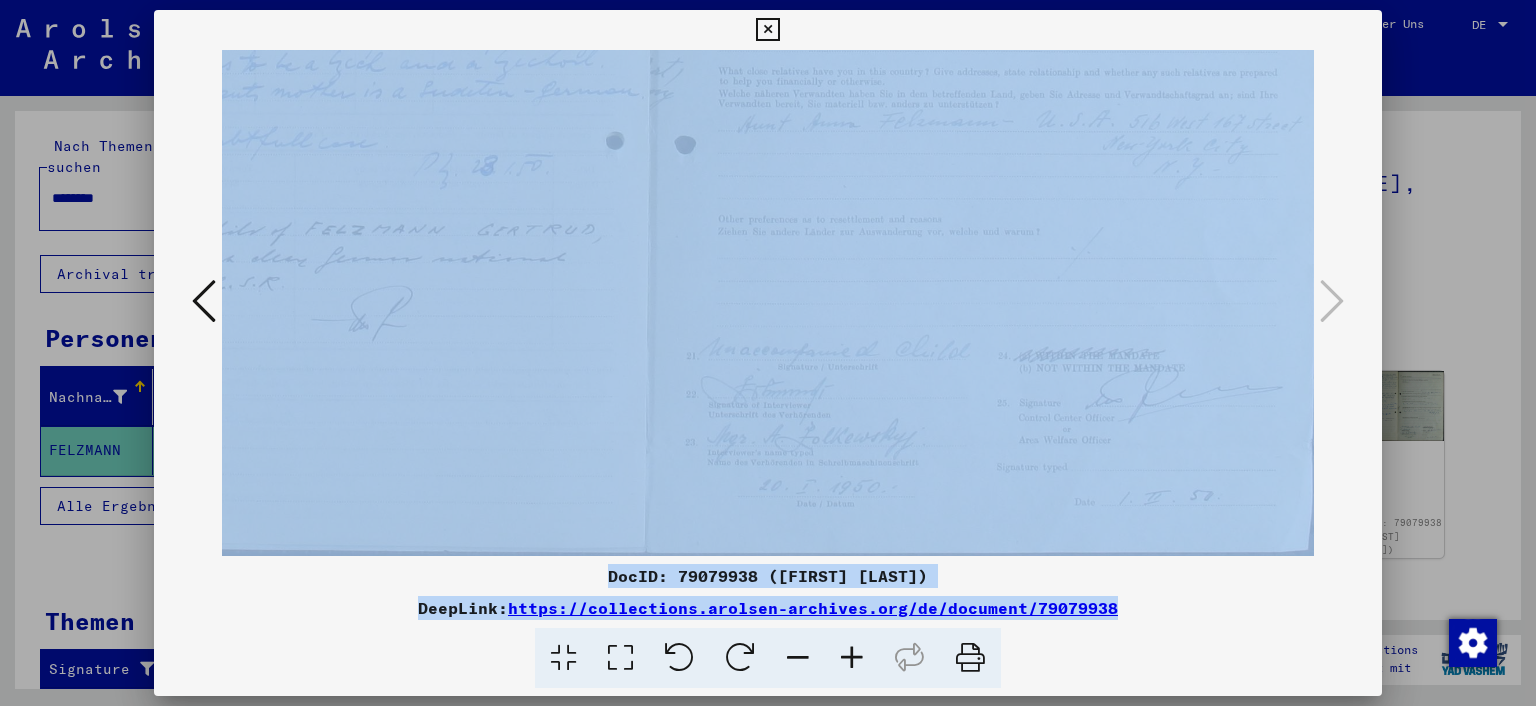 drag, startPoint x: 1071, startPoint y: 386, endPoint x: 347, endPoint y: 139, distance: 764.9739 